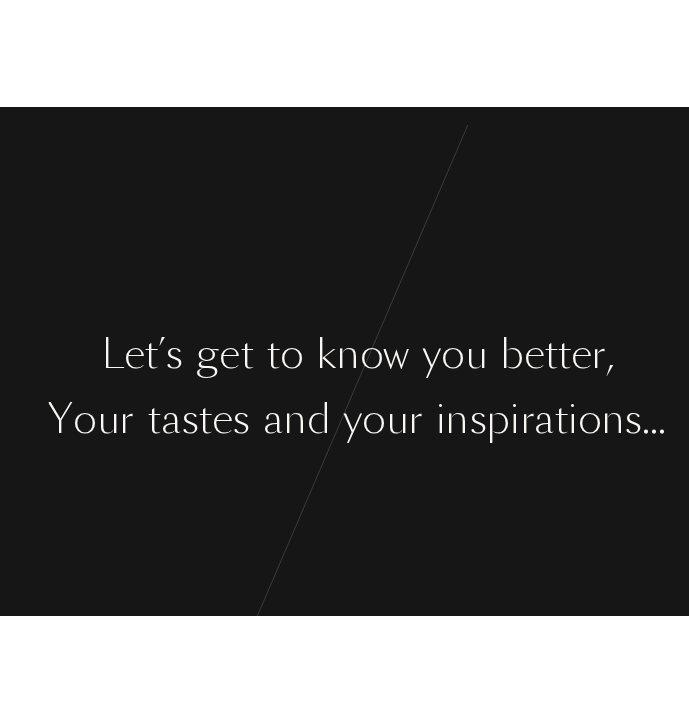 scroll, scrollTop: 0, scrollLeft: 0, axis: both 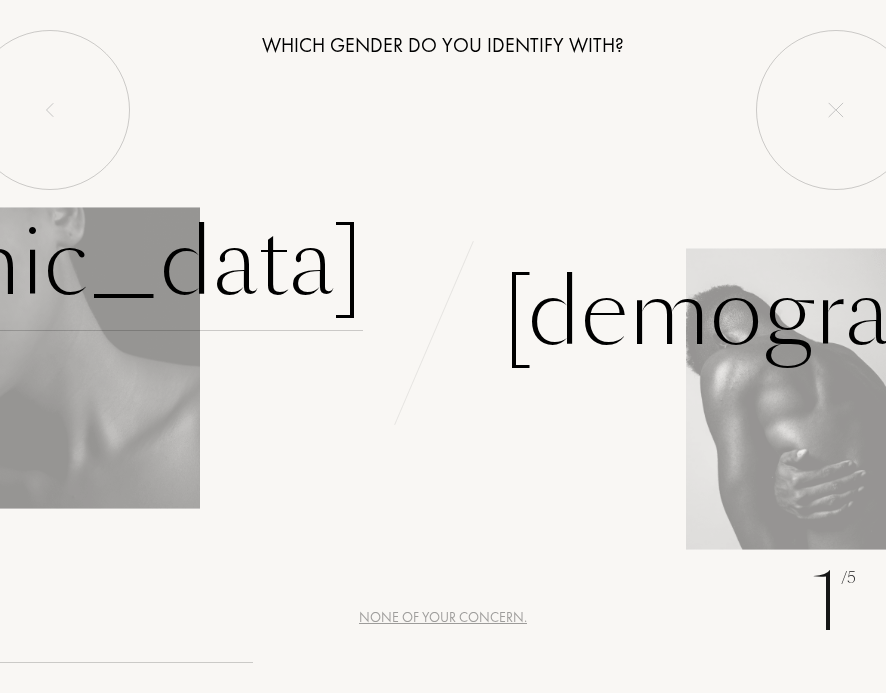 click on "[DEMOGRAPHIC_DATA]" at bounding box center (-55, 263) 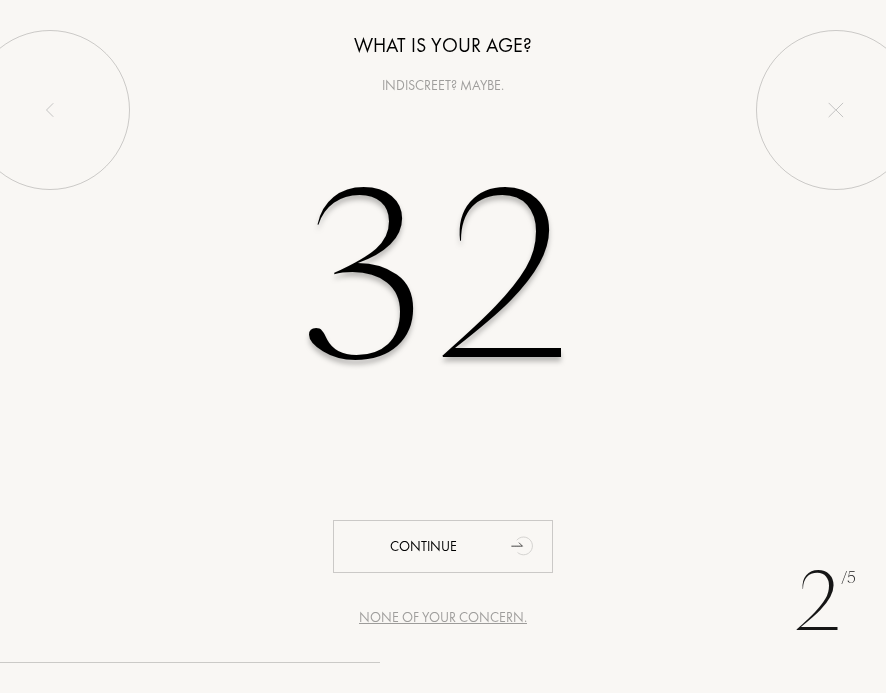 type on "32" 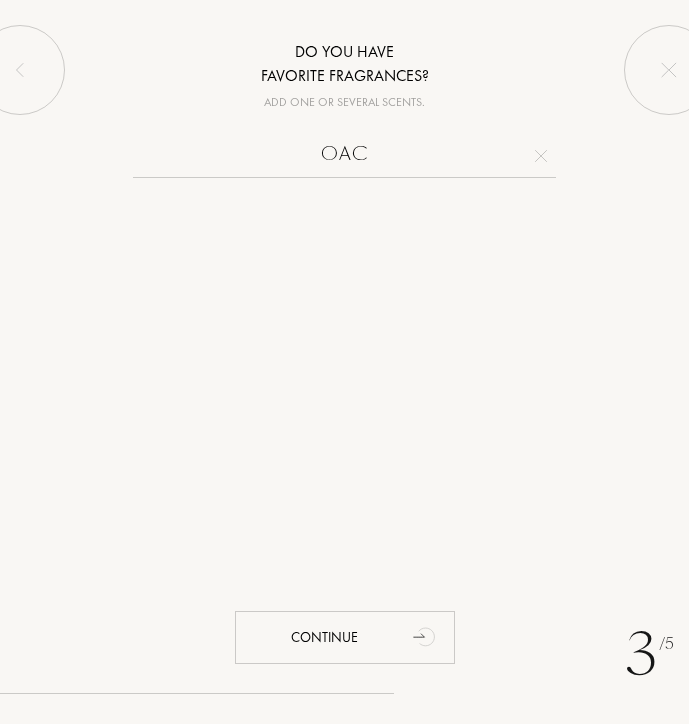 type on "OAC" 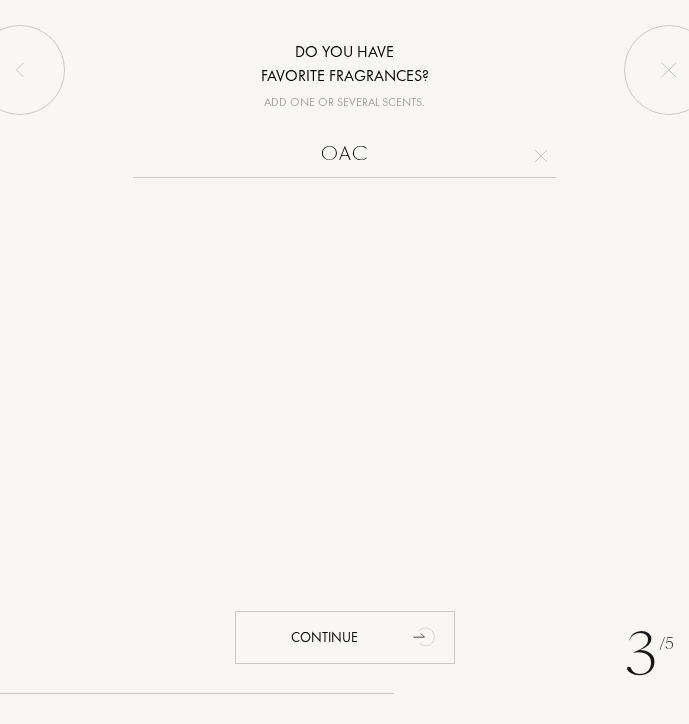 click on "OAC" at bounding box center (344, 158) 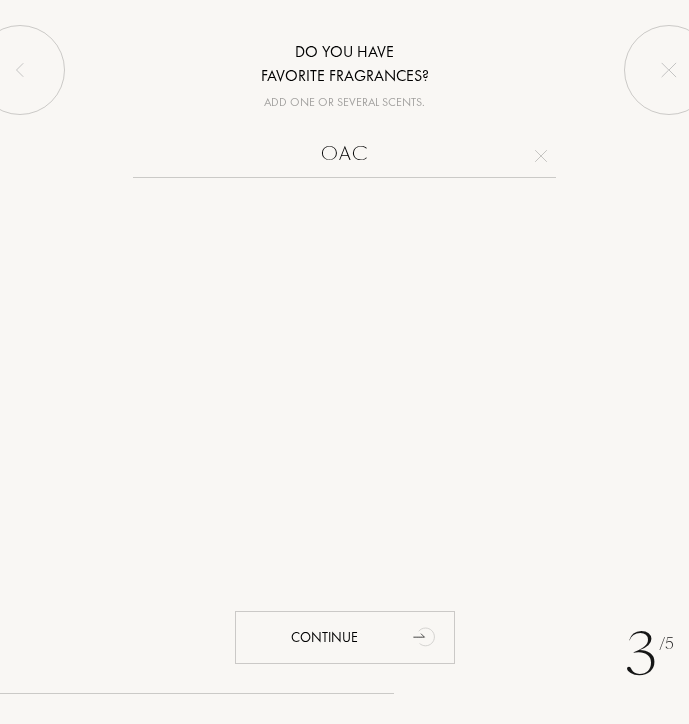 drag, startPoint x: 389, startPoint y: 156, endPoint x: 308, endPoint y: 158, distance: 81.02469 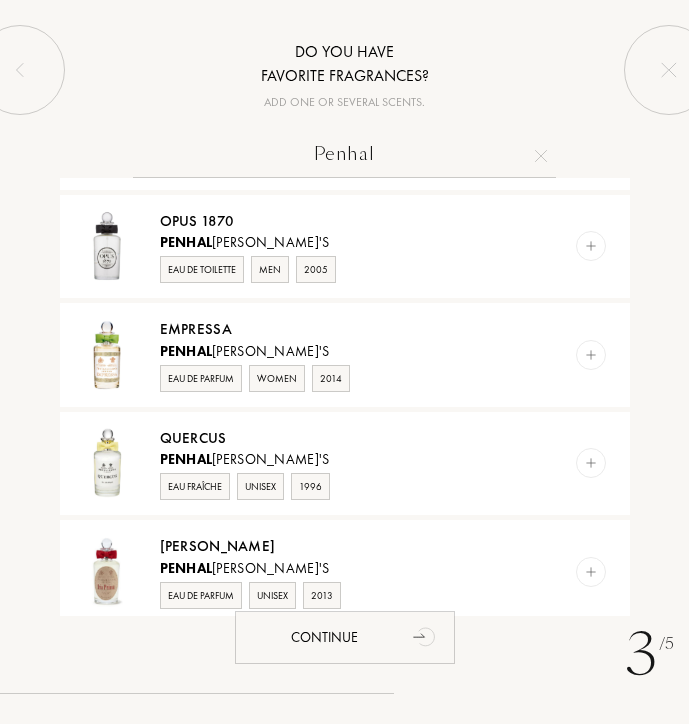 scroll, scrollTop: 1400, scrollLeft: 0, axis: vertical 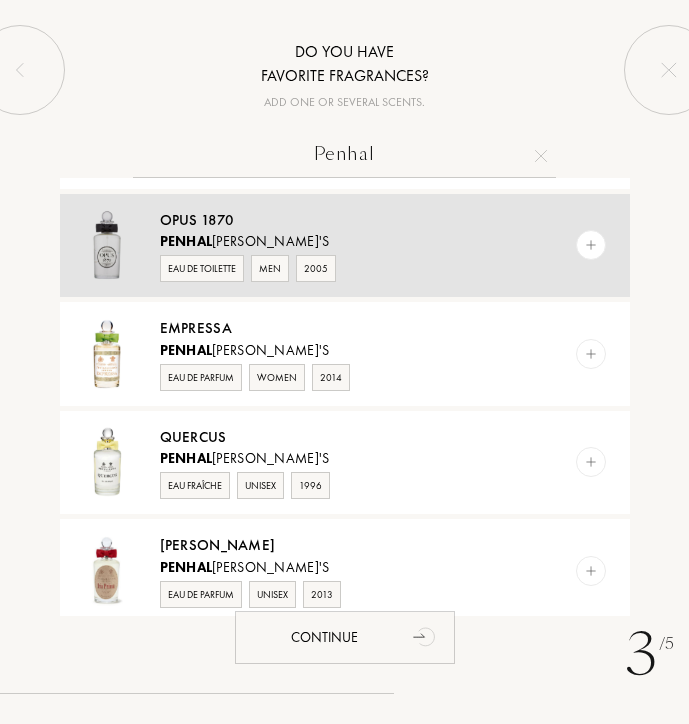 type on "Penhal" 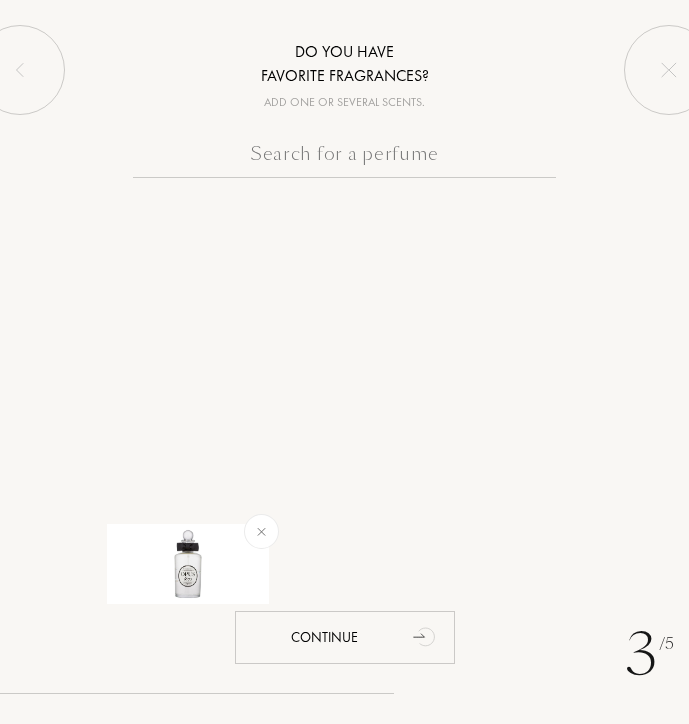 scroll, scrollTop: 0, scrollLeft: 0, axis: both 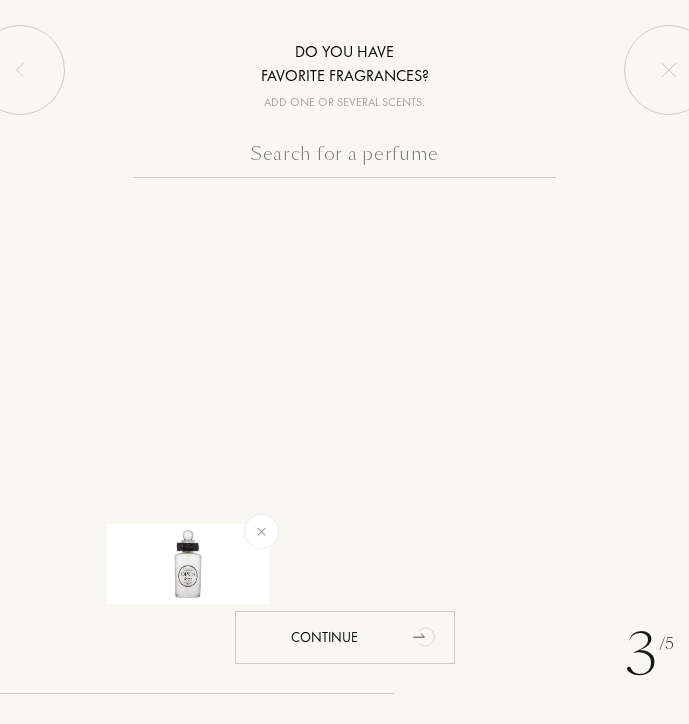 click at bounding box center (344, 158) 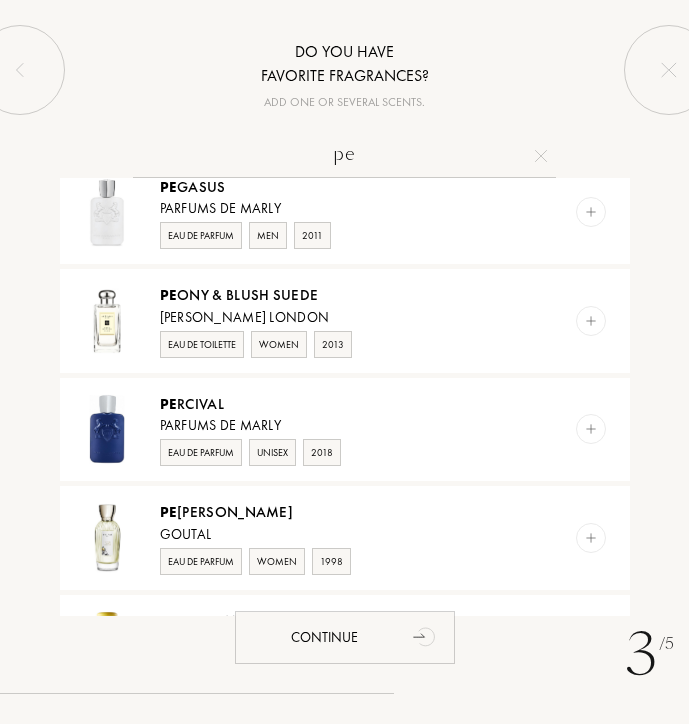scroll, scrollTop: 300, scrollLeft: 0, axis: vertical 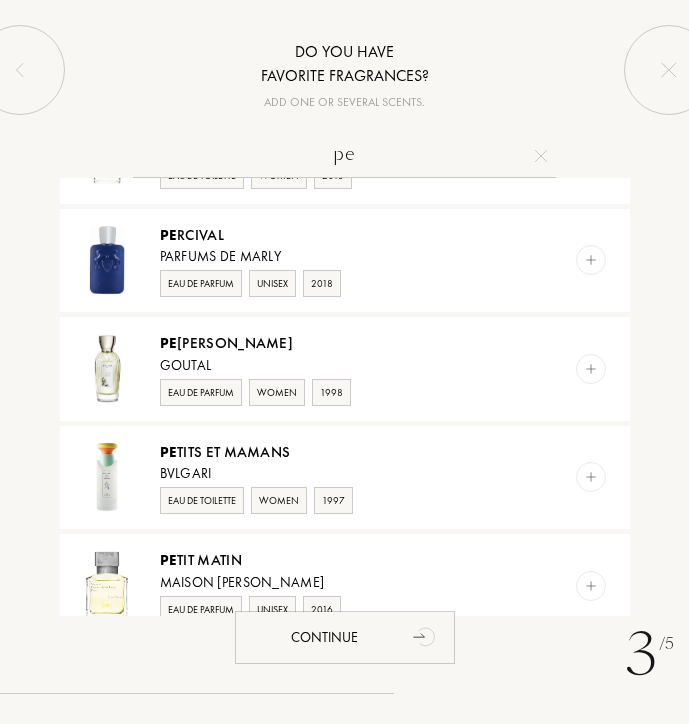 click on "pe Pe rles De Lalique Lalique Eau de Parfum Women 2006 Pe gasus Parfums de Marly Eau de Parfum Men 2011 Pe ony & Blush Suede [PERSON_NAME] London Eau de Toilette Women 2013 Pe rcival Parfums de Marly Eau de Parfum Unisex 2018 Pe [PERSON_NAME] Goutal Eau de Parfum Women 1998 Pe tits et Mamans Bvlgari Eau de Toilette Women 1997 Pe tit Matin Maison [PERSON_NAME] Eau de Parfum Unisex 2016 Pe [PERSON_NAME] Acqua di Parma Eau de Parfum Women 2016 Pe oneve Pe nhaligon's Eau de Parfum Women 2012 Pe au de  Pe che [PERSON_NAME] Eau de Parfum Women 2003 Pe [PERSON_NAME] Eau de Parfum Women 2016 Pe tit Fracas [PERSON_NAME] Eau de Parfum Women 2012 Pe gaso [PERSON_NAME] Eau de Toilette Unisex 2009 Pe troleum Histoires de Parfums Eau de Parfum Unisex 2011 Pe largonium Aedes de Venustas Eau de Parfum Unisex 2017 Pe au de Bête Liquides Imaginaires Eau de Parfum Unisex 2016 Pe tit Guerlain - Fille Guerlain Eau de Toilette Women 2014 Pe tit Guerlain - Garçon Guerlain Eau de Toilette Men 2014 Pê che Abricot Adopt' Eau de Parfum Women Pe" at bounding box center [344, 375] 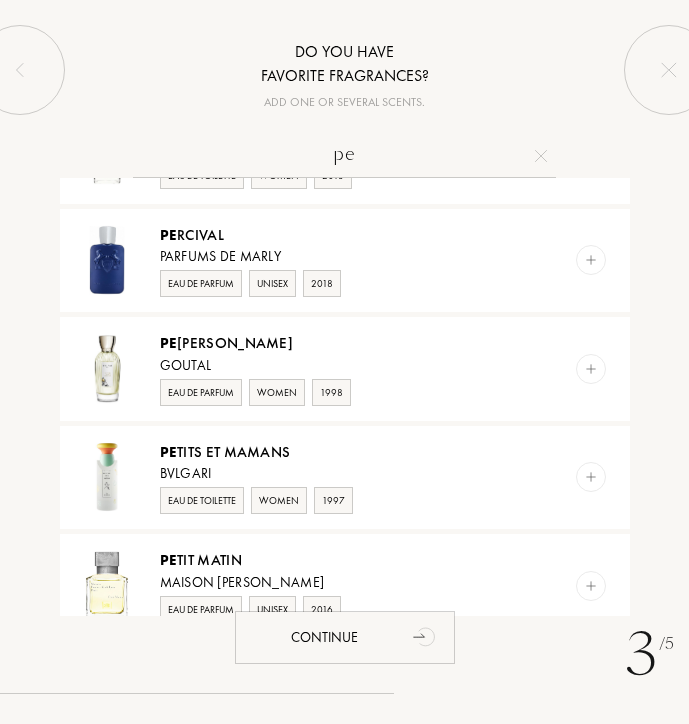 click on "pe" at bounding box center (344, 158) 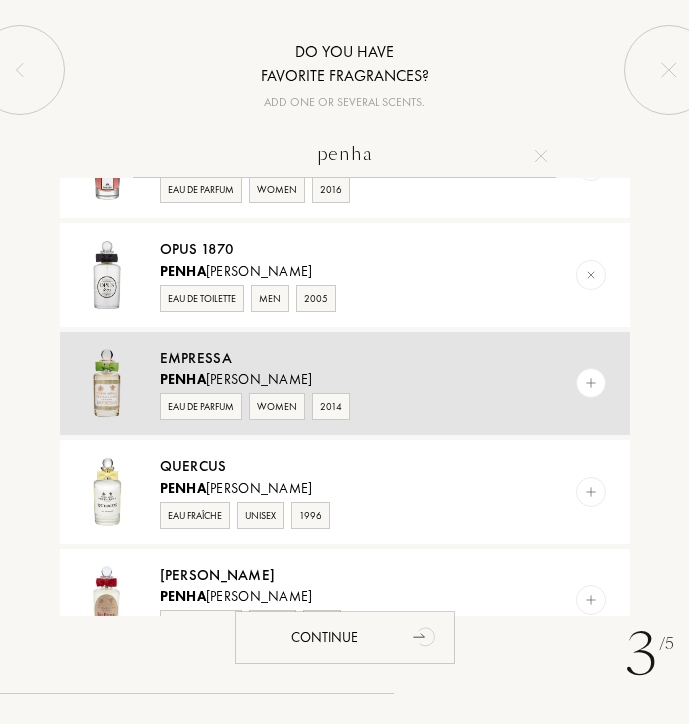 scroll, scrollTop: 1400, scrollLeft: 0, axis: vertical 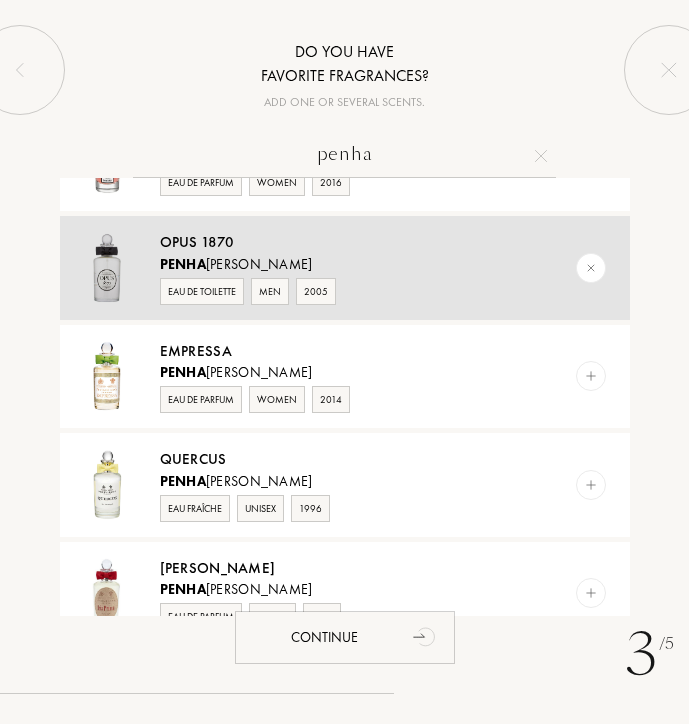 type on "penha" 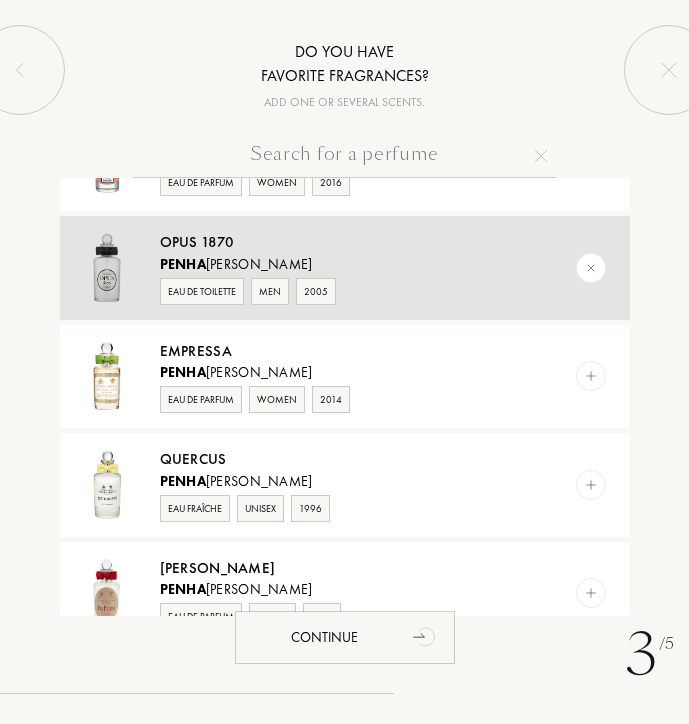 scroll, scrollTop: 0, scrollLeft: 0, axis: both 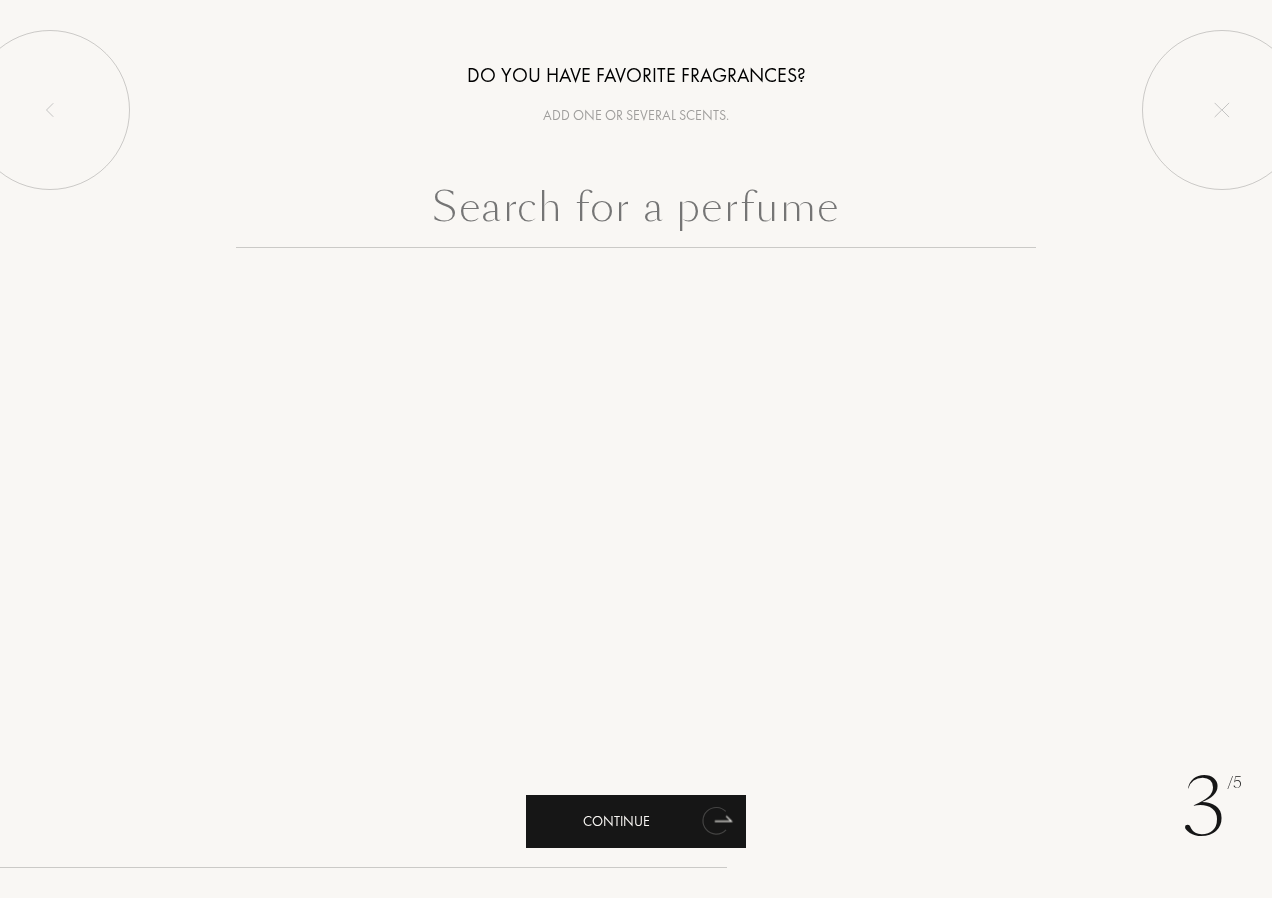 click on "Continue" at bounding box center [636, 821] 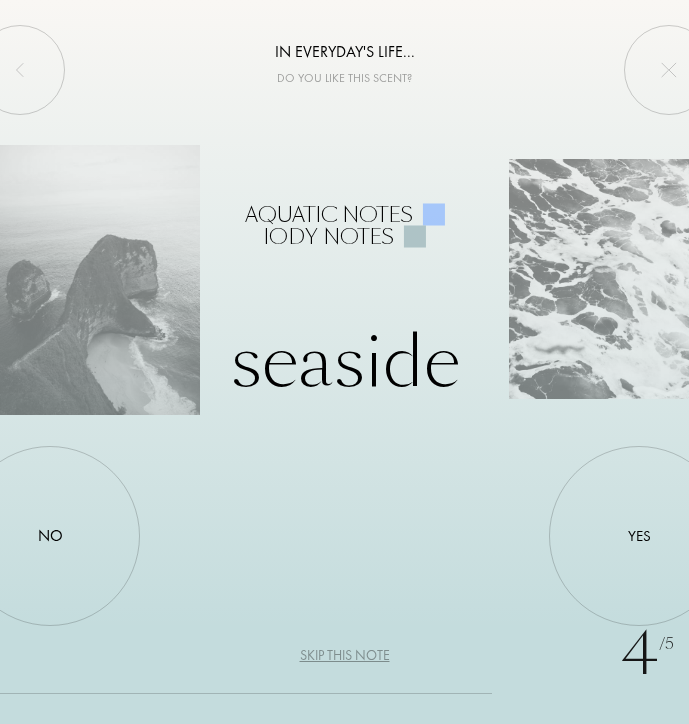click on "No" at bounding box center (50, 536) 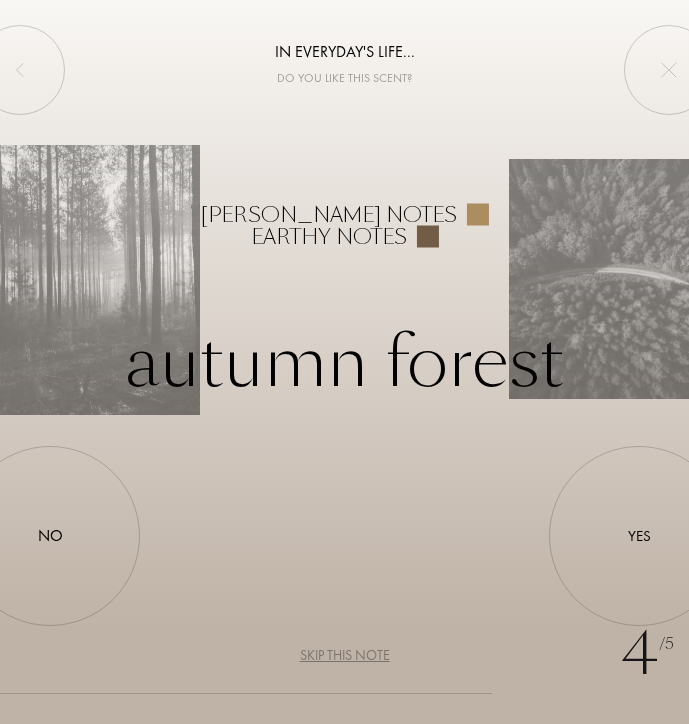 click on "Yes" at bounding box center (639, 536) 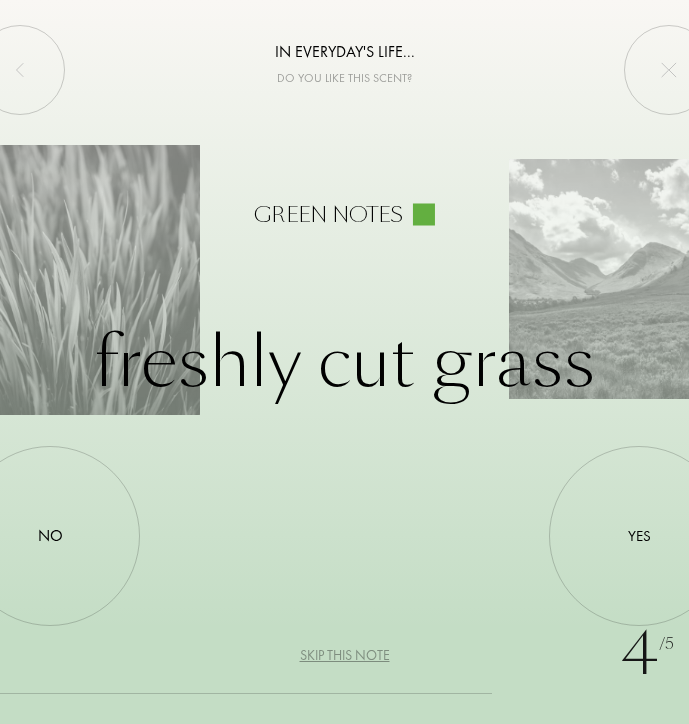 click on "Yes" at bounding box center [639, 536] 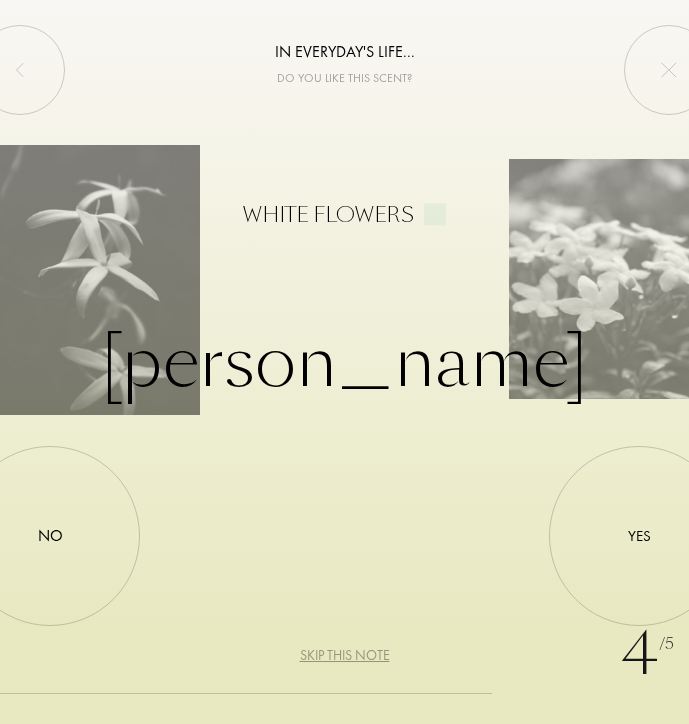 click on "Yes" at bounding box center [639, 536] 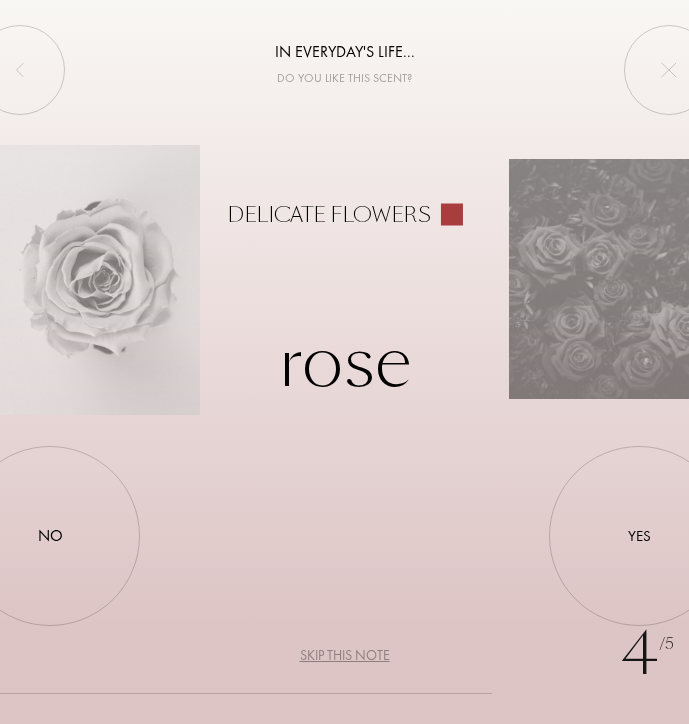 click on "Yes" at bounding box center (639, 536) 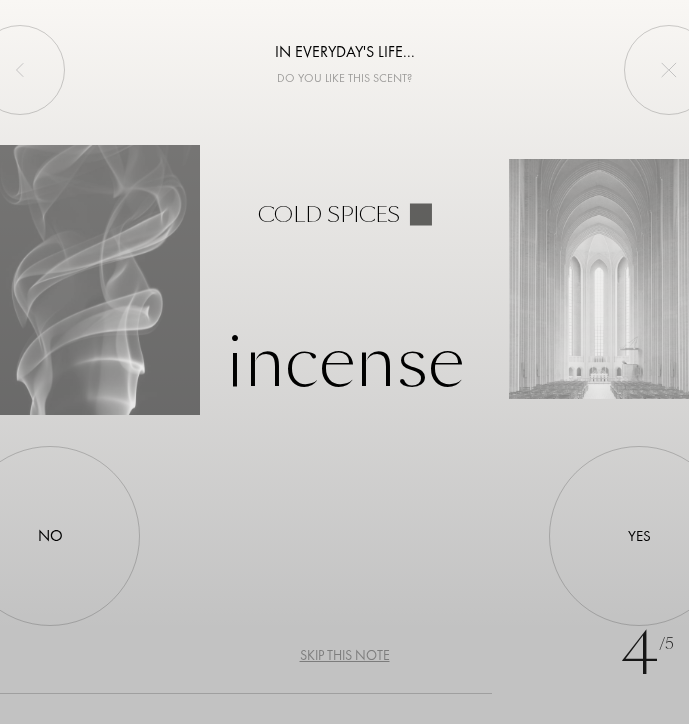 click on "No" at bounding box center (50, 536) 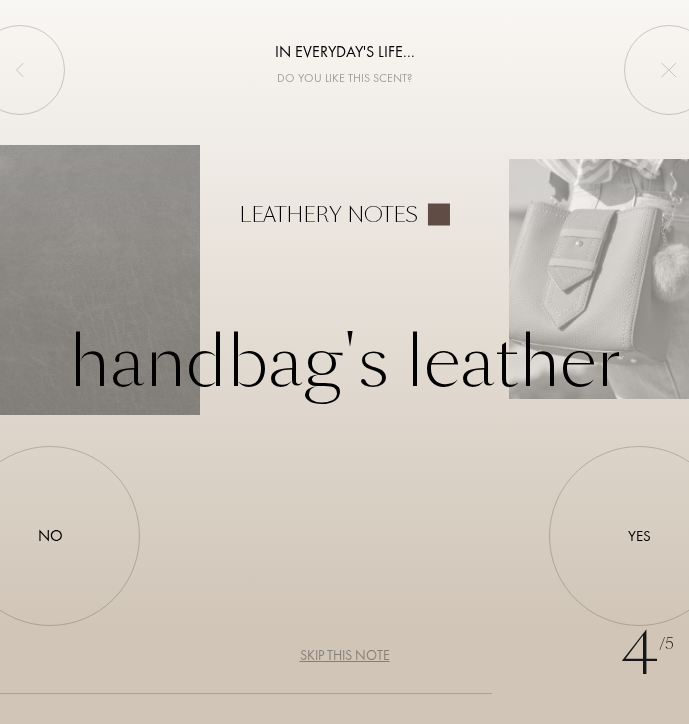 click on "No" at bounding box center (50, 536) 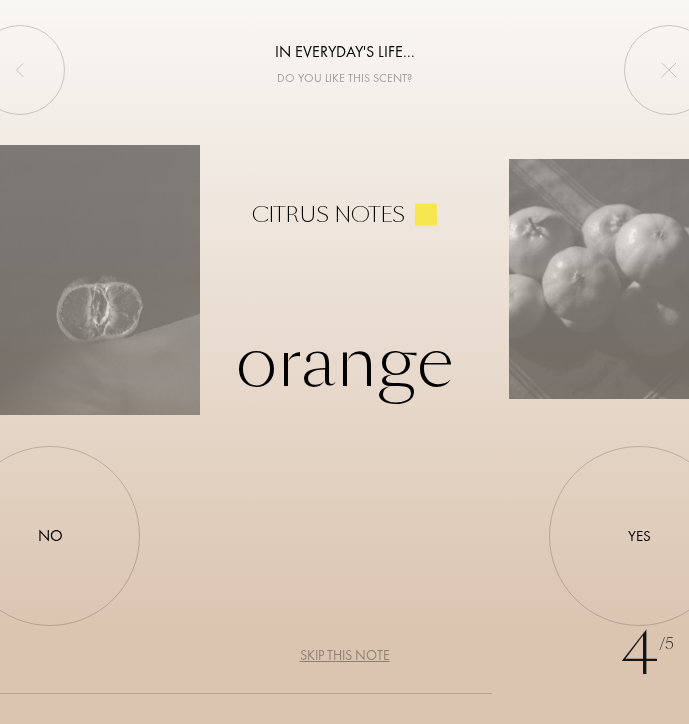 click on "Yes" at bounding box center [639, 536] 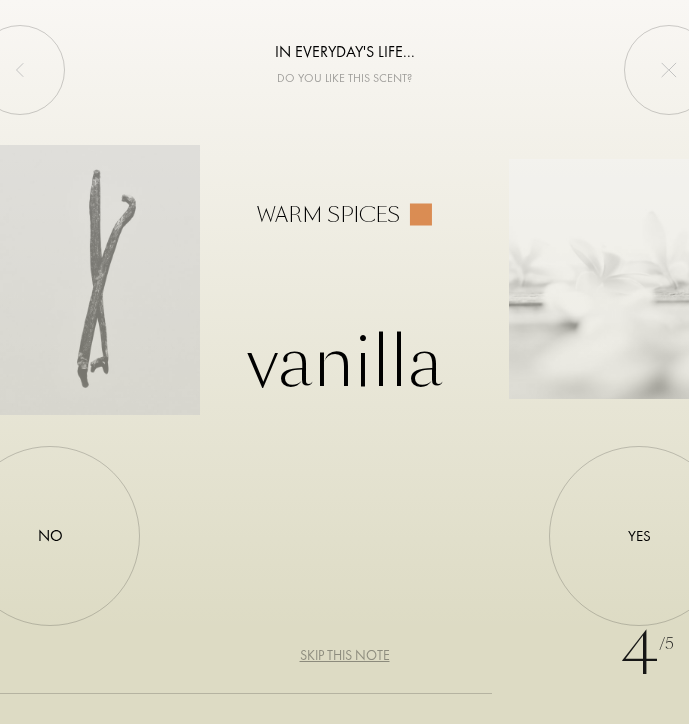 click on "Yes" at bounding box center [639, 536] 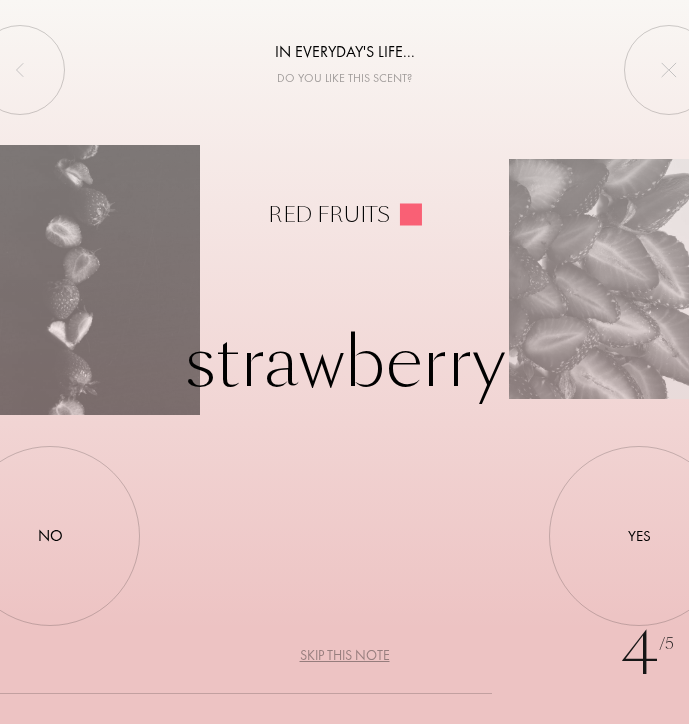 click on "Yes" at bounding box center [639, 536] 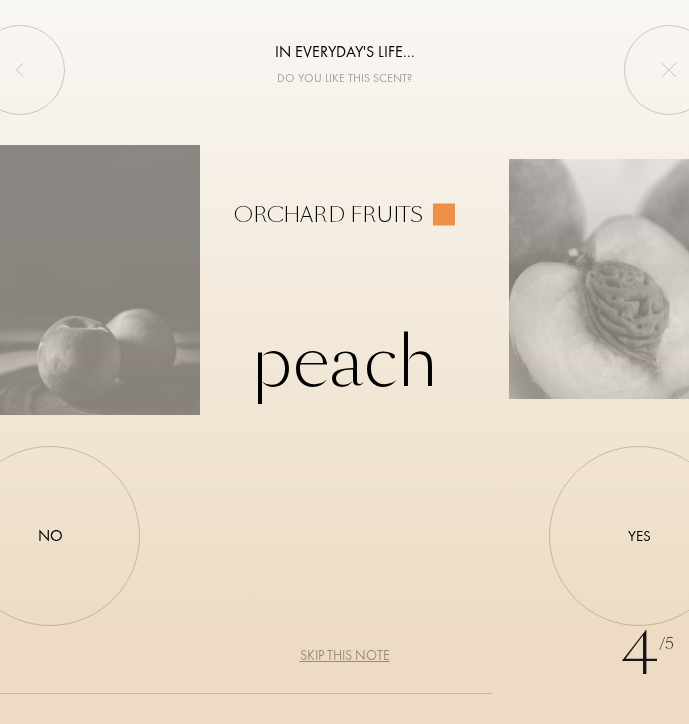 drag, startPoint x: 624, startPoint y: 527, endPoint x: 685, endPoint y: 524, distance: 61.073727 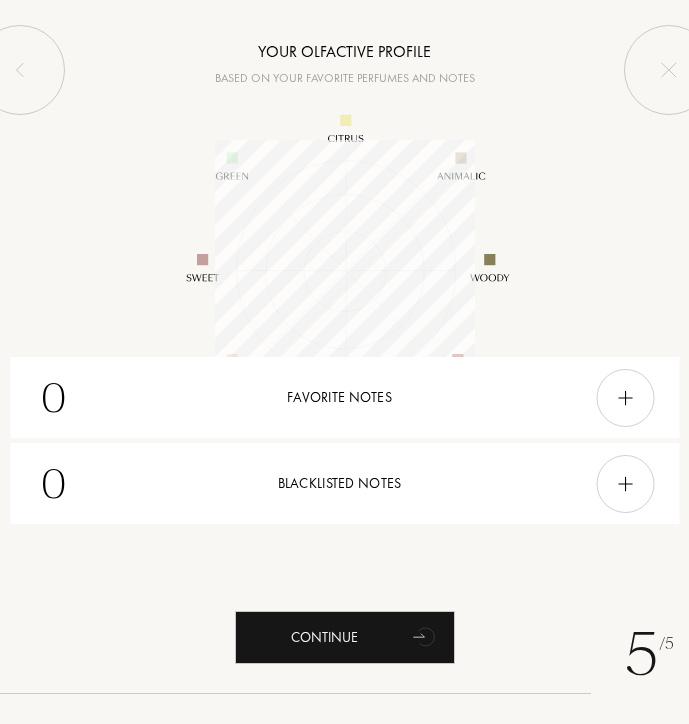 scroll, scrollTop: 999740, scrollLeft: 999740, axis: both 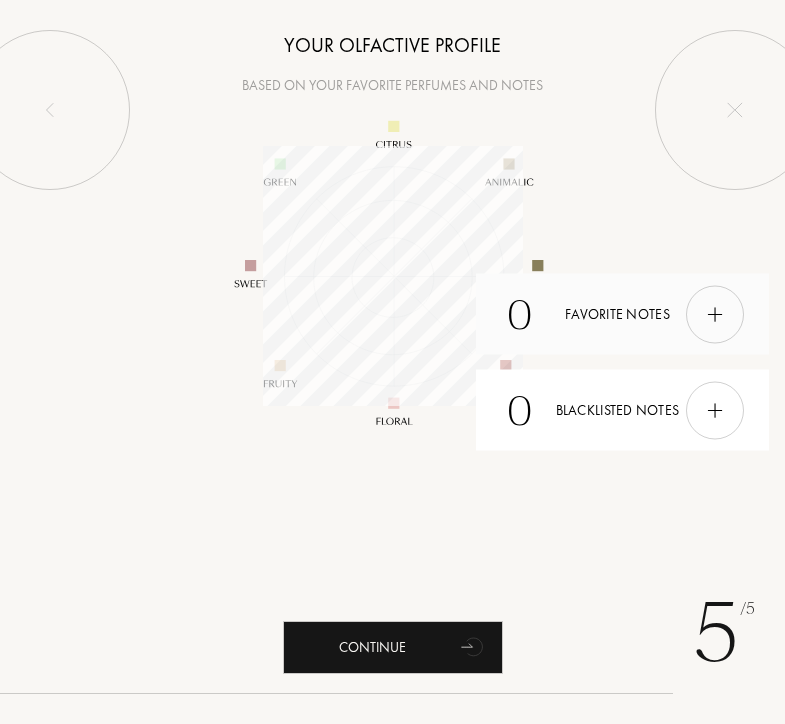 click at bounding box center (715, 314) 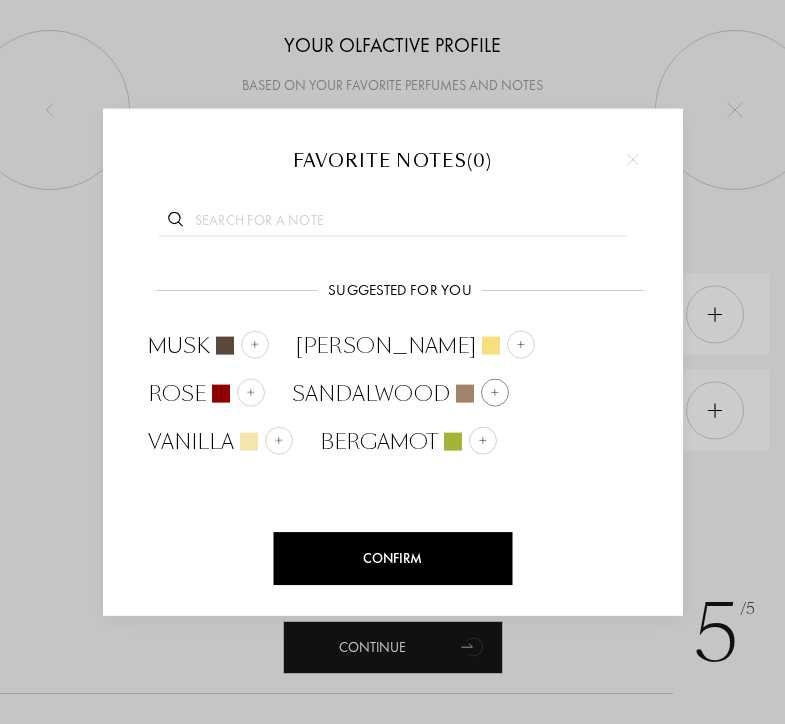click at bounding box center [495, 393] 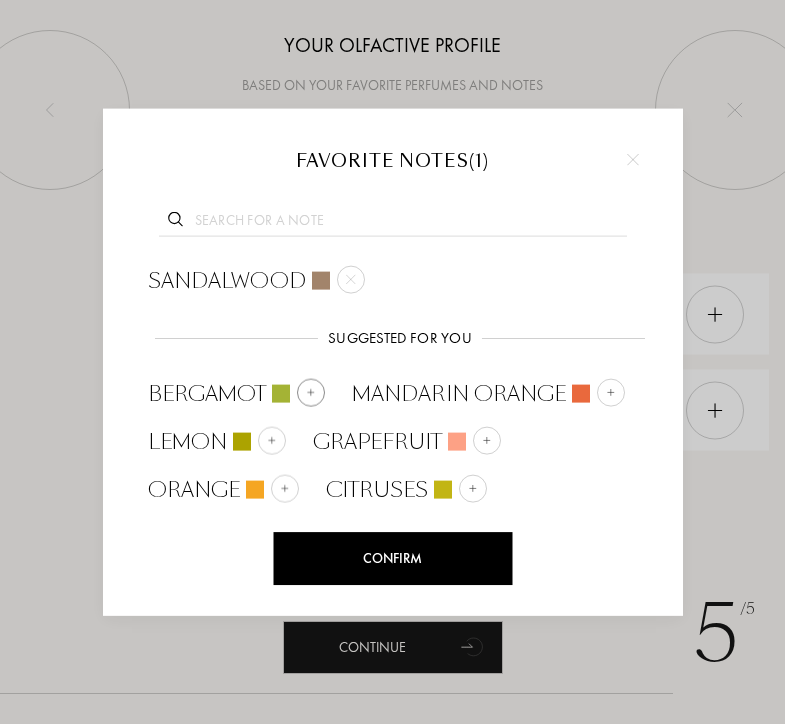 click on "Bergamot" at bounding box center [207, 394] 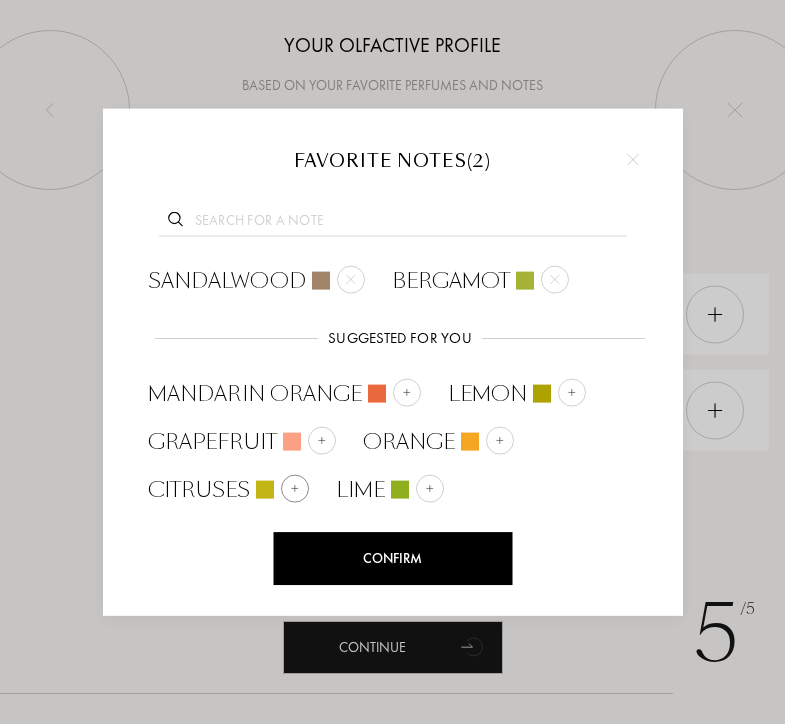 click on "Citruses" at bounding box center (199, 490) 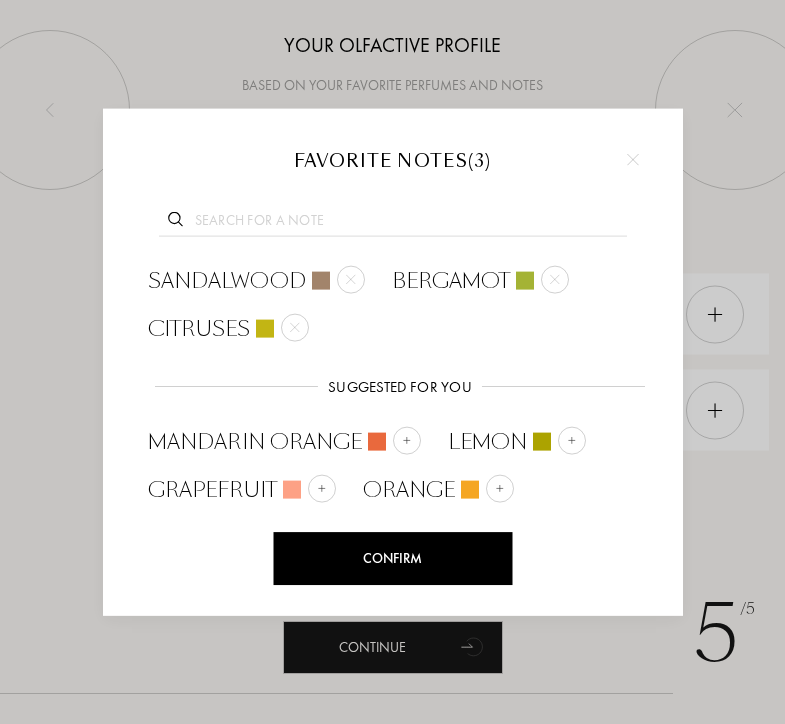 click on "Confirm" at bounding box center [392, 558] 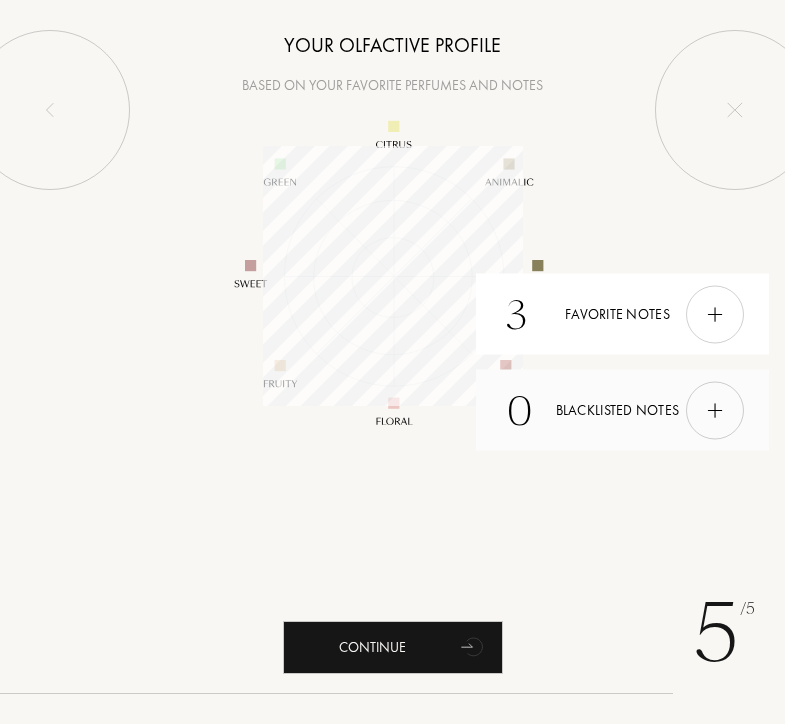 click at bounding box center [715, 410] 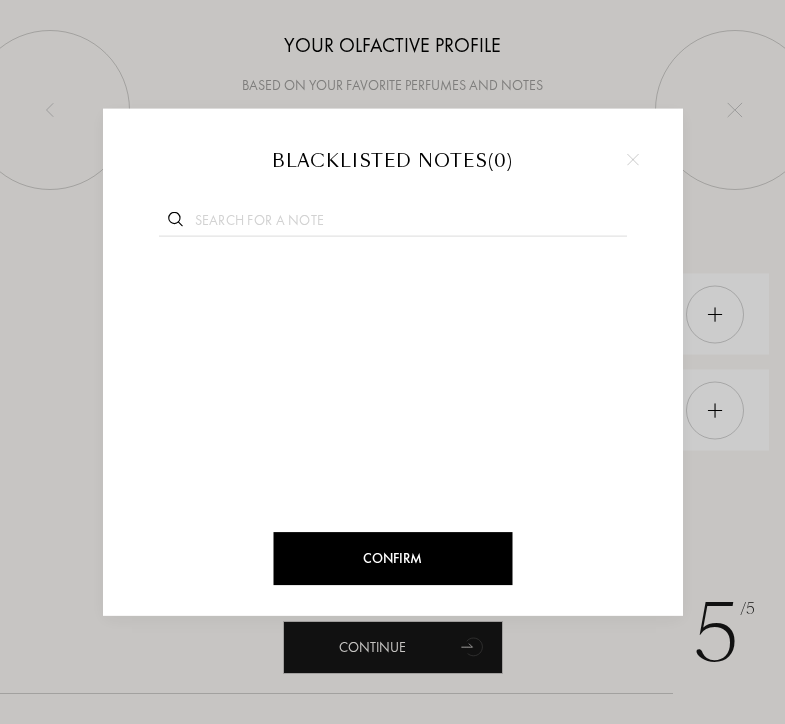 click at bounding box center (393, 222) 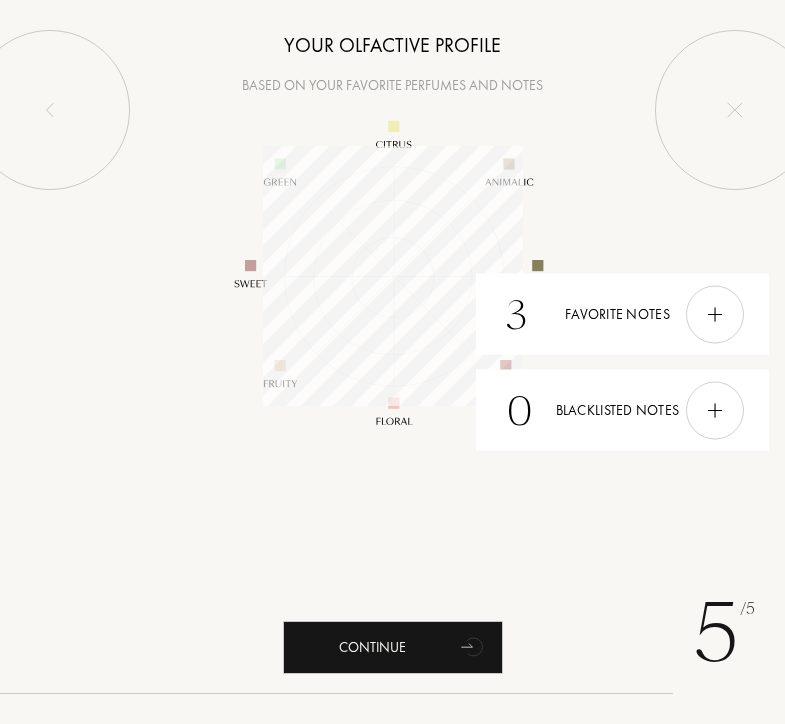 click at bounding box center (392, 276) 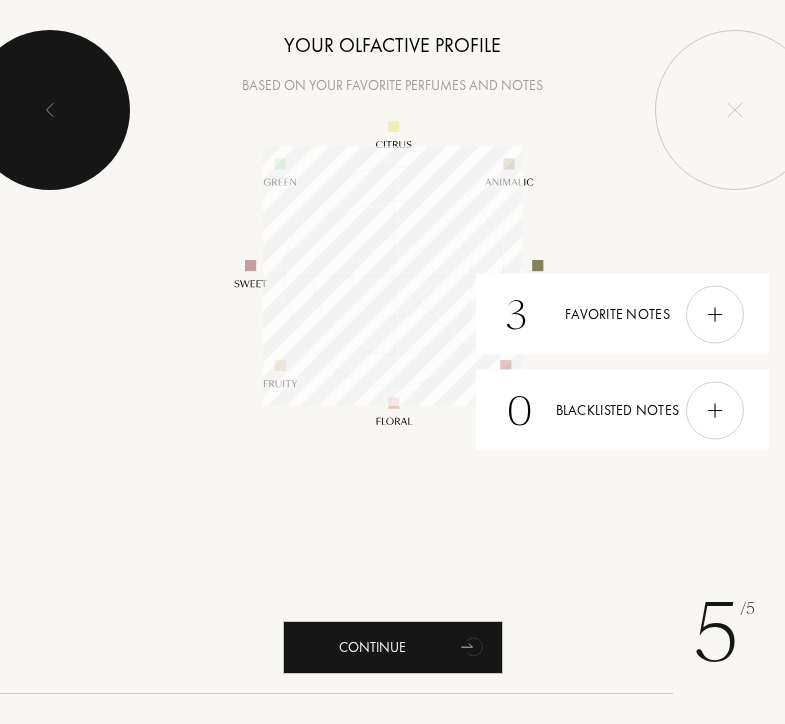 click at bounding box center [50, 110] 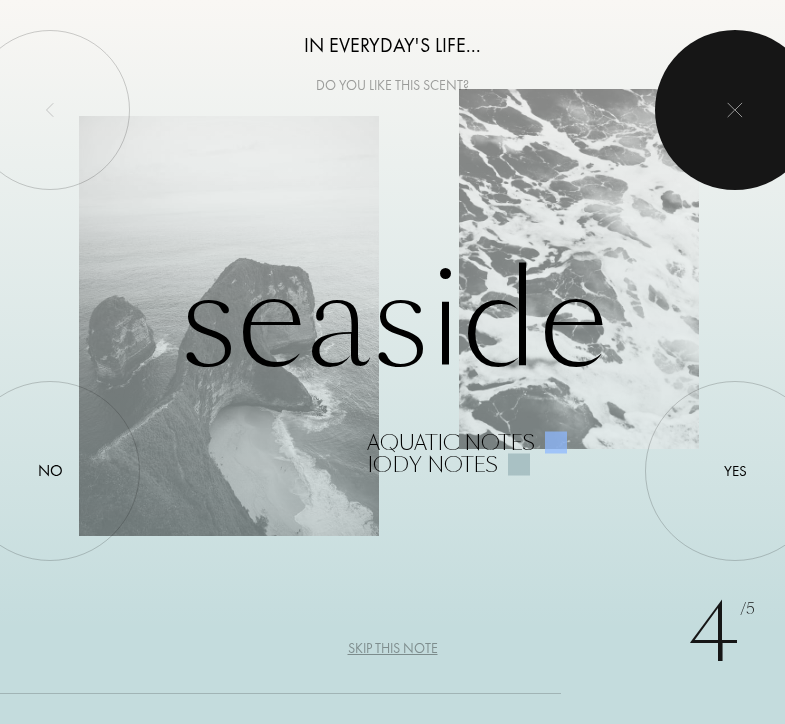 click at bounding box center (735, 110) 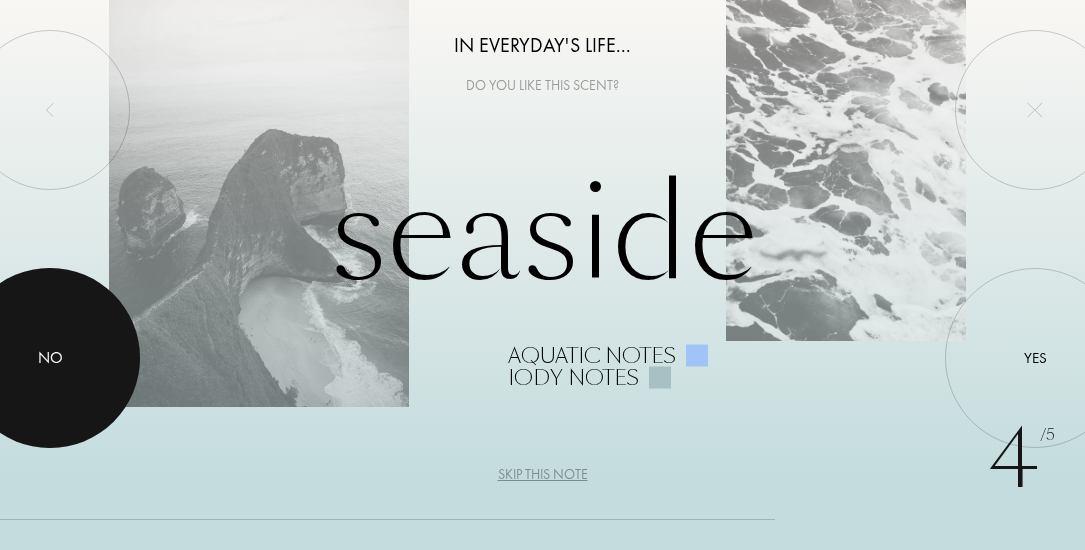 click at bounding box center [50, 358] 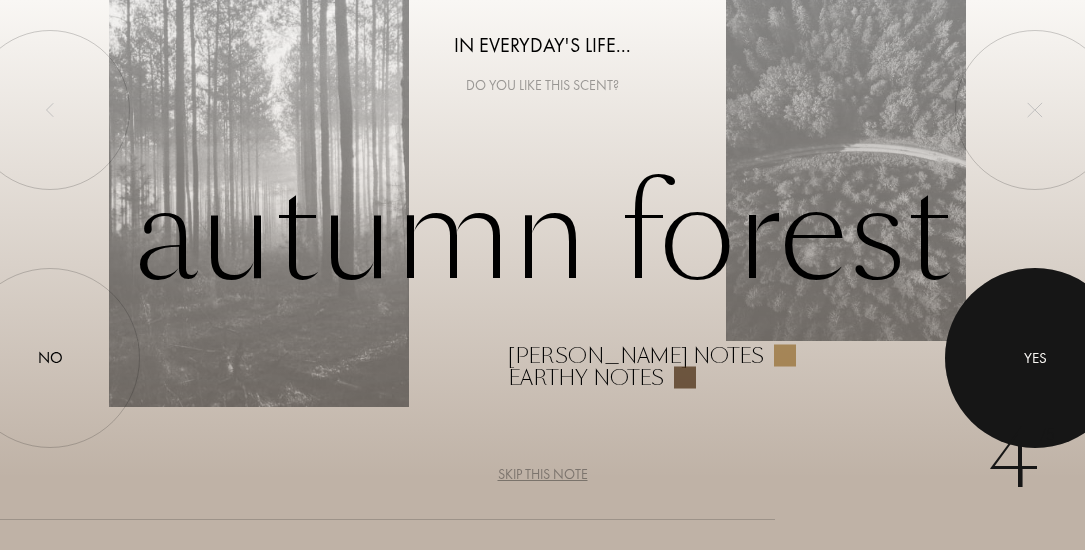 click at bounding box center [1035, 358] 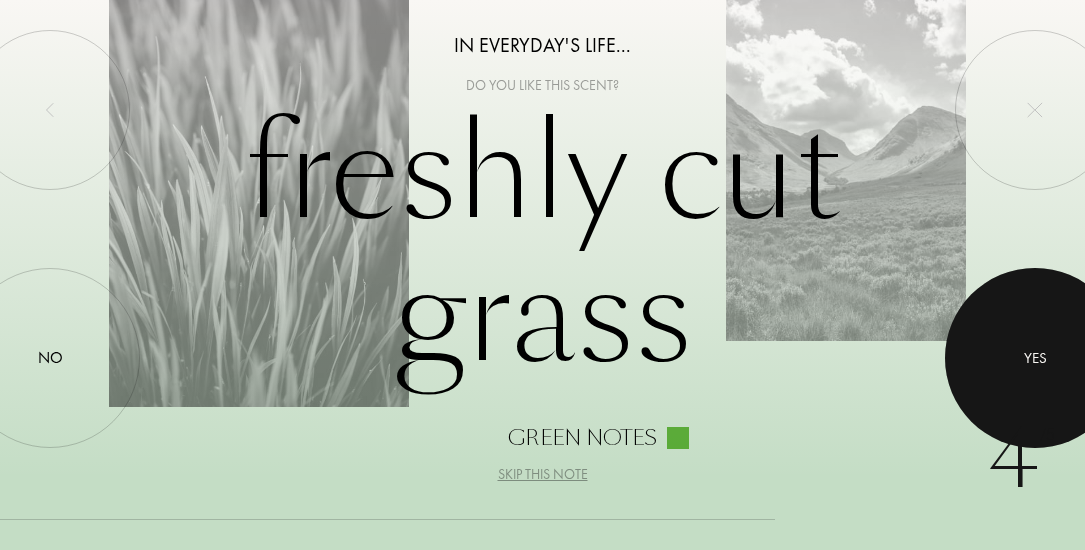 click on "Yes" at bounding box center (1035, 357) 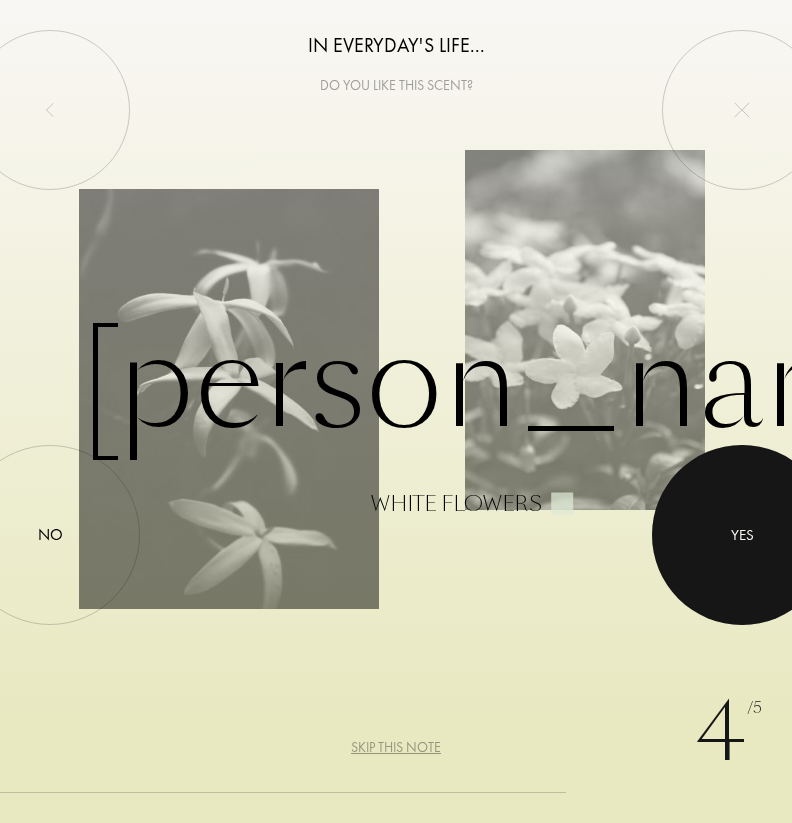 click on "Yes" at bounding box center [742, 535] 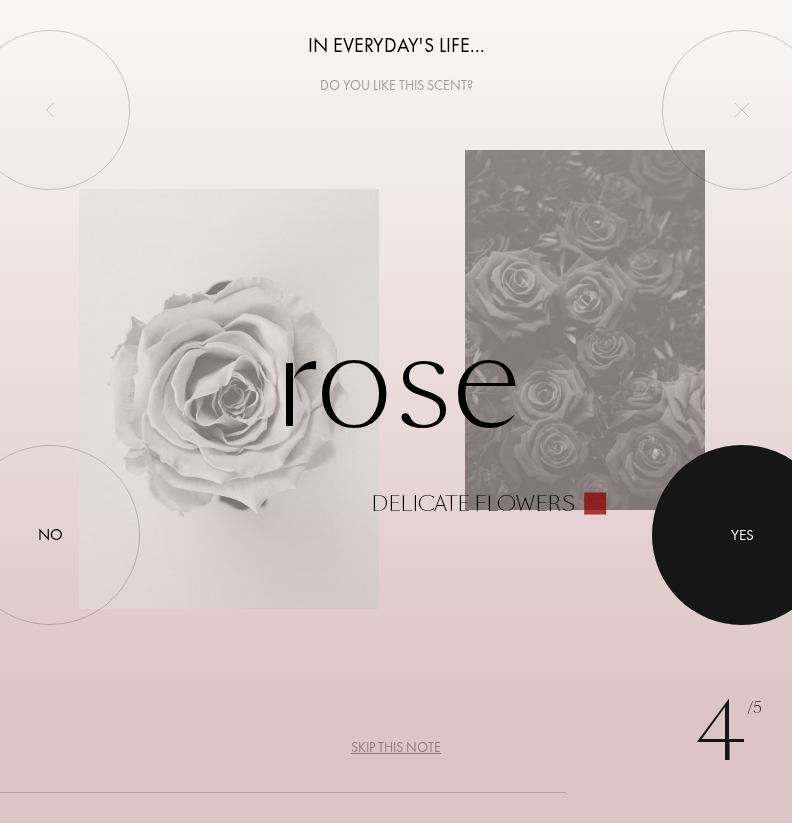 click at bounding box center (742, 535) 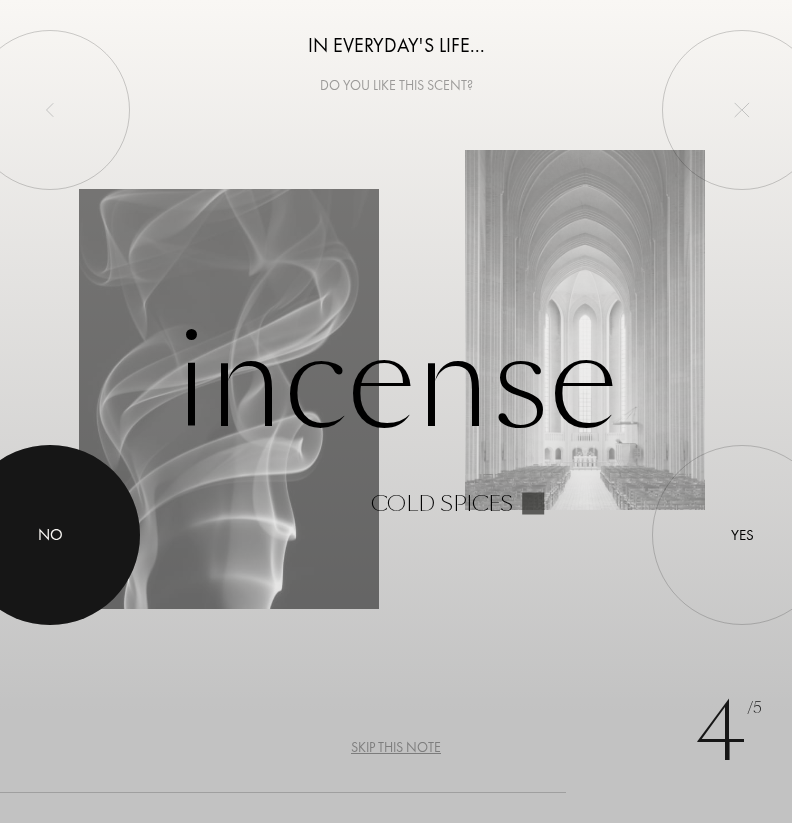 click at bounding box center (50, 535) 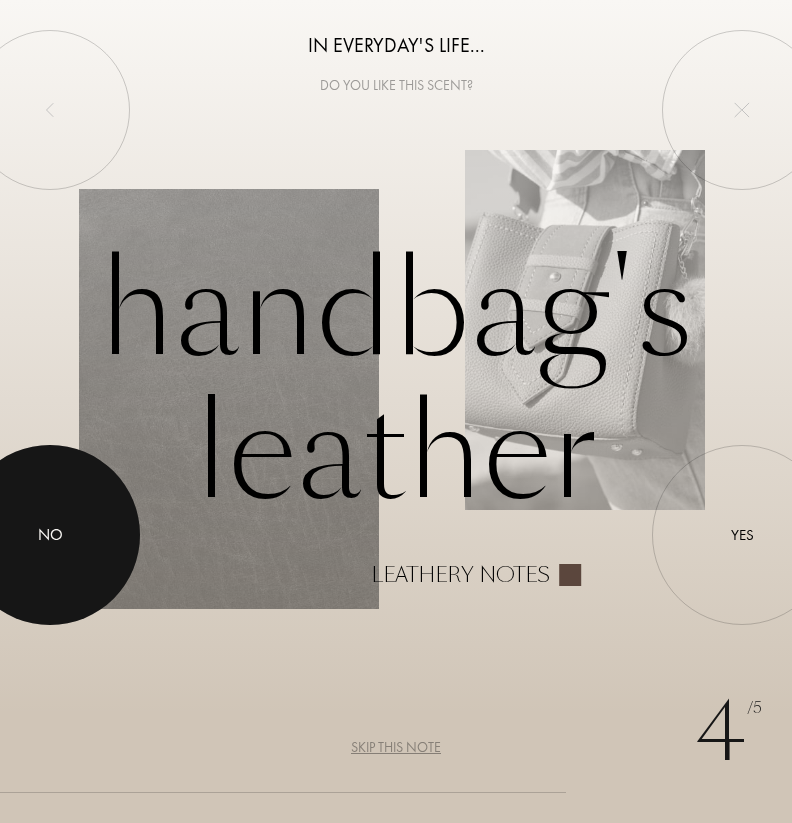 click at bounding box center (50, 535) 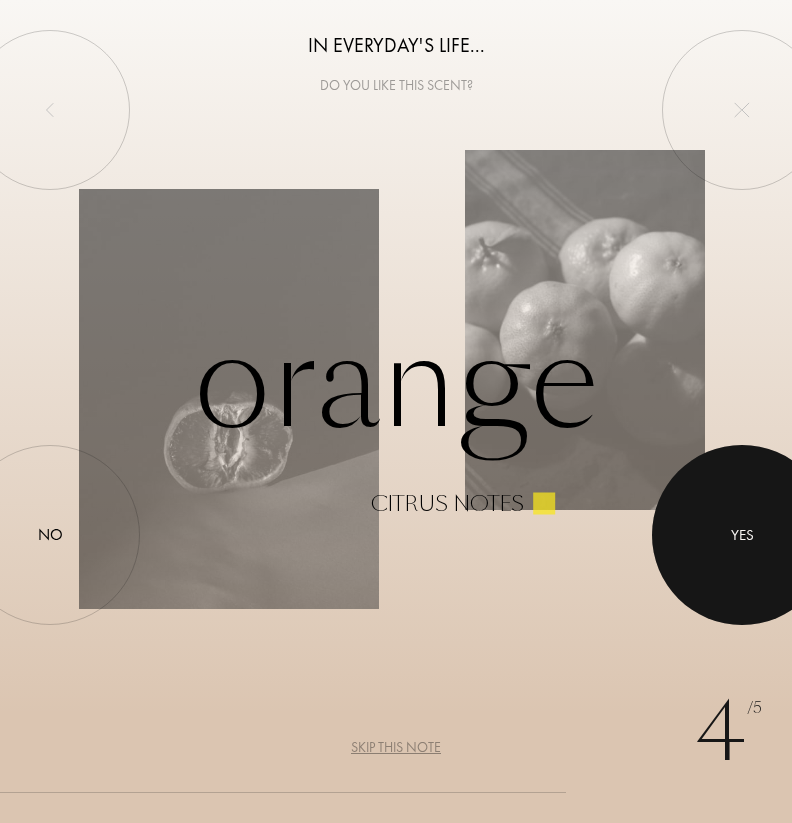 click at bounding box center [742, 535] 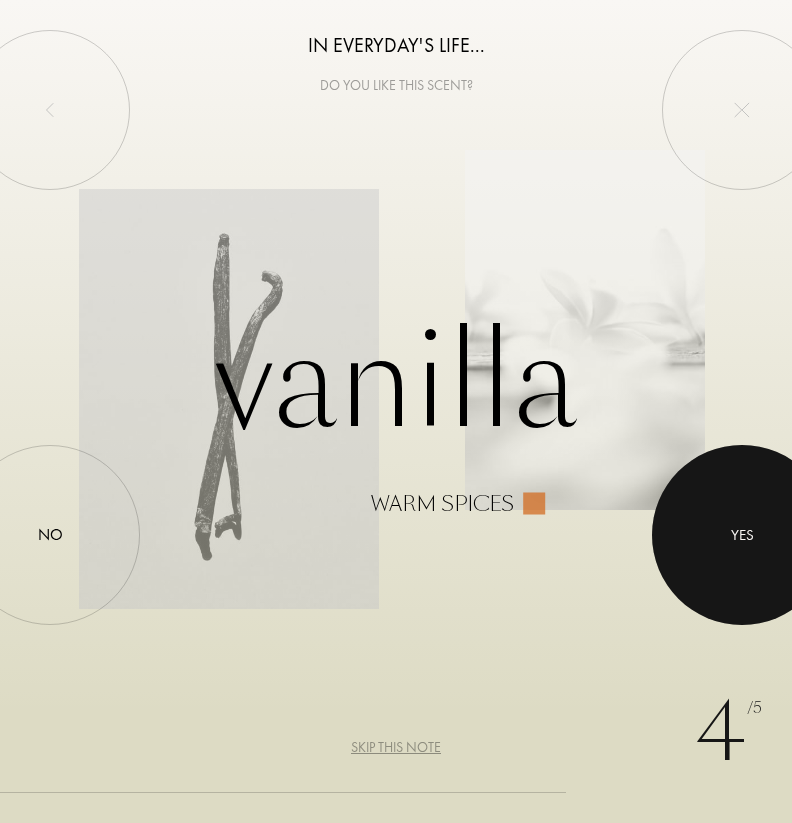 click at bounding box center [742, 535] 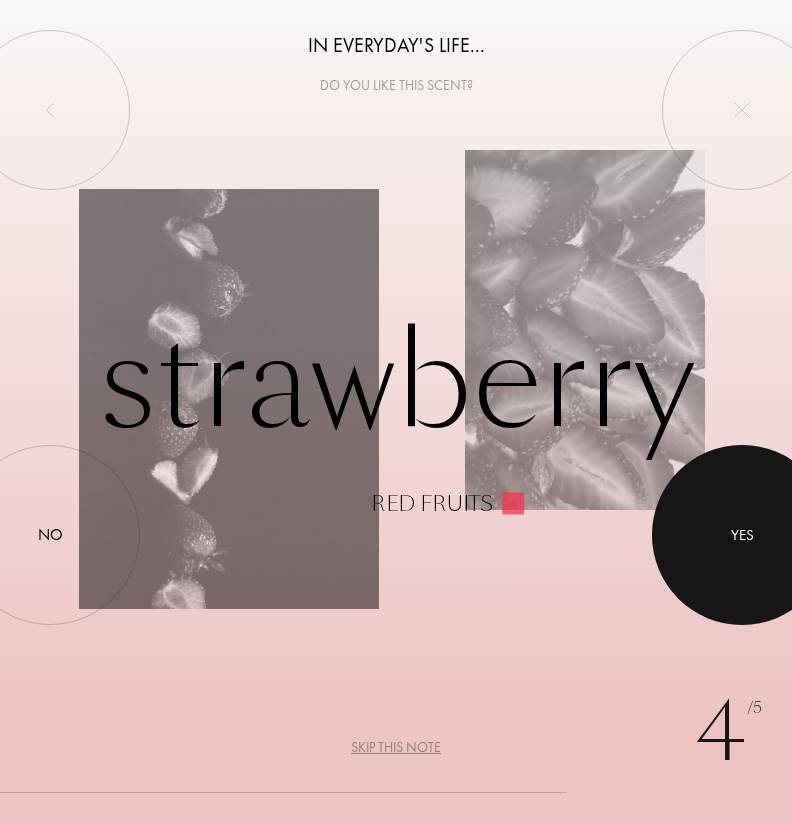 click at bounding box center (742, 535) 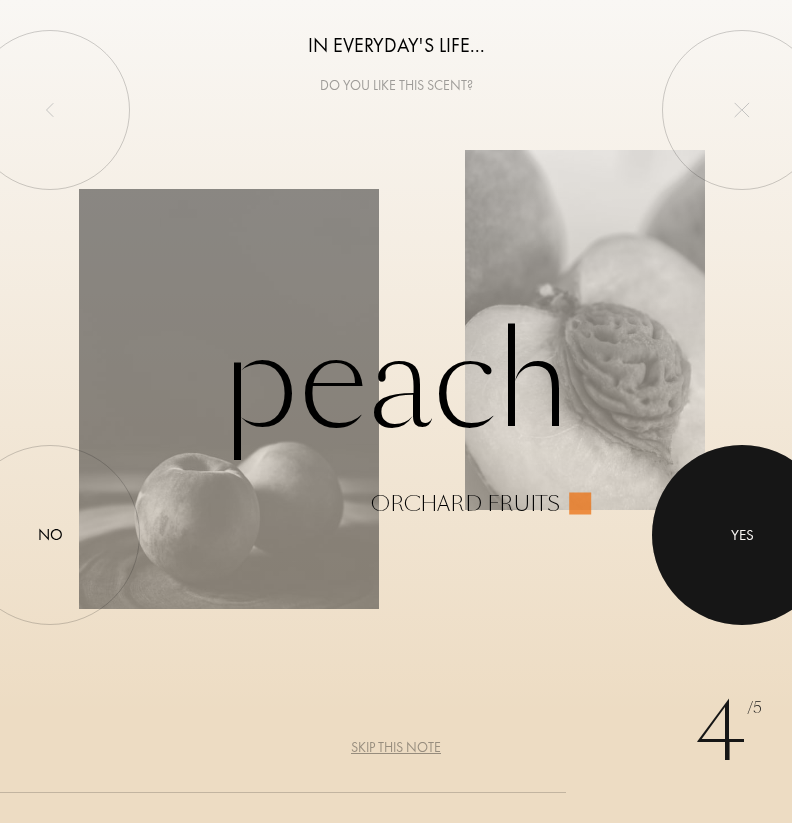 click at bounding box center (742, 535) 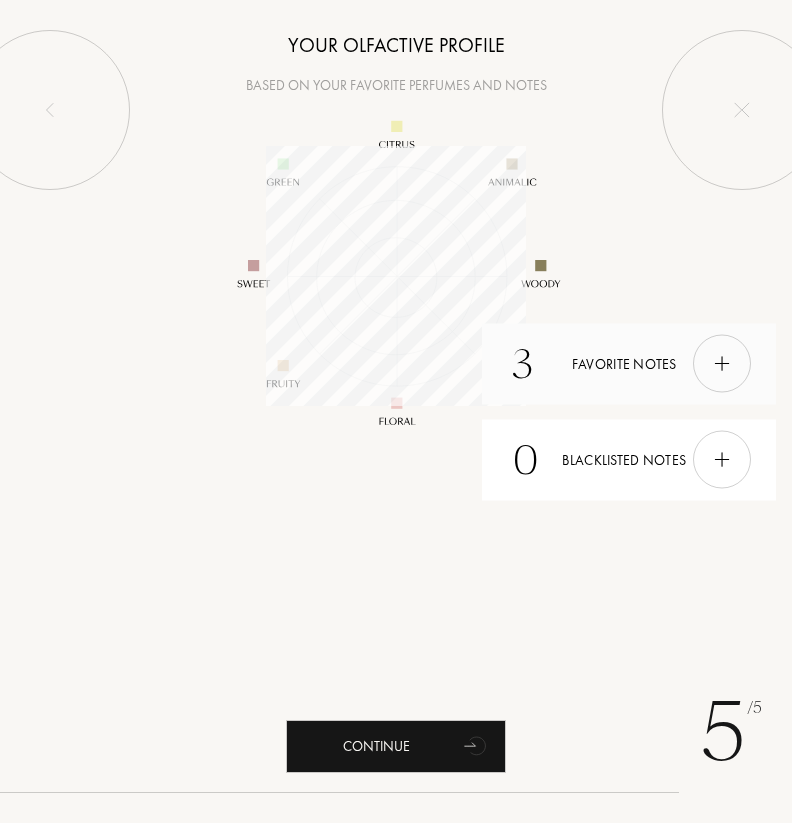 scroll, scrollTop: 999740, scrollLeft: 999740, axis: both 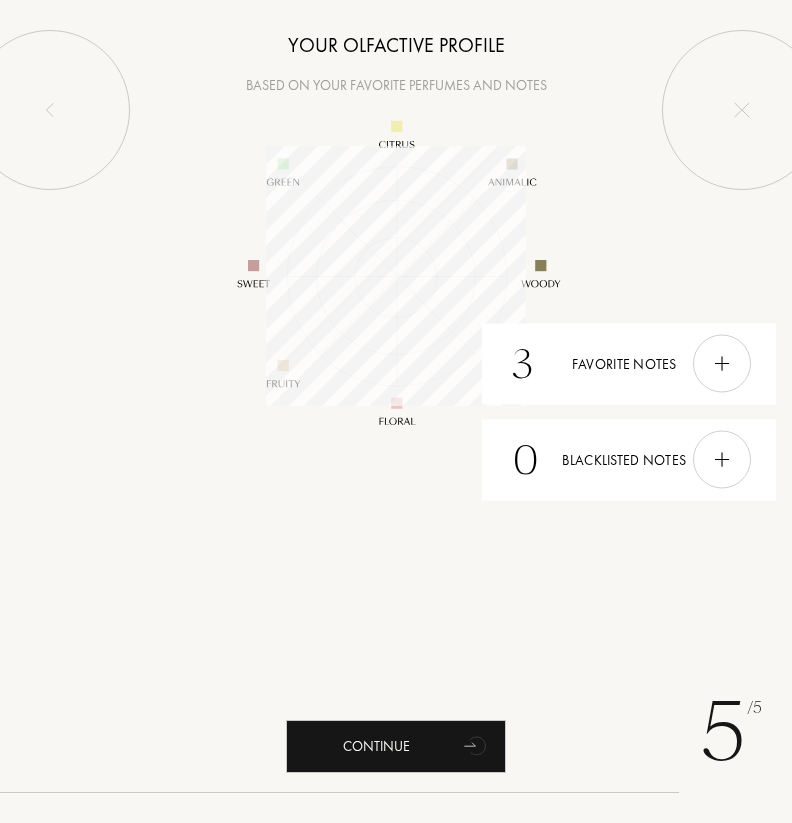 click at bounding box center (396, 276) 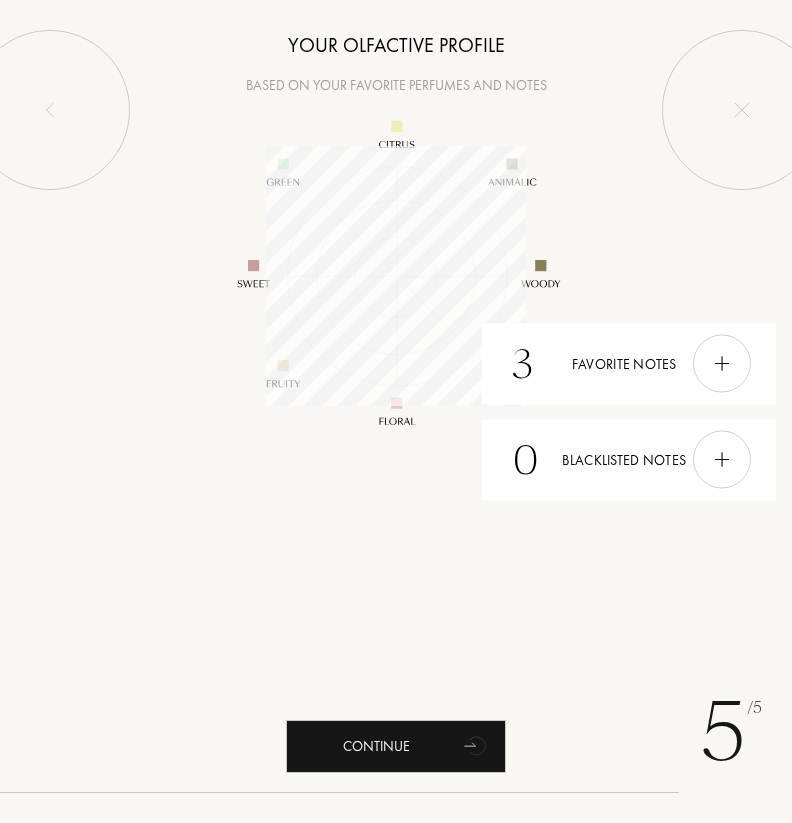 click at bounding box center [396, 276] 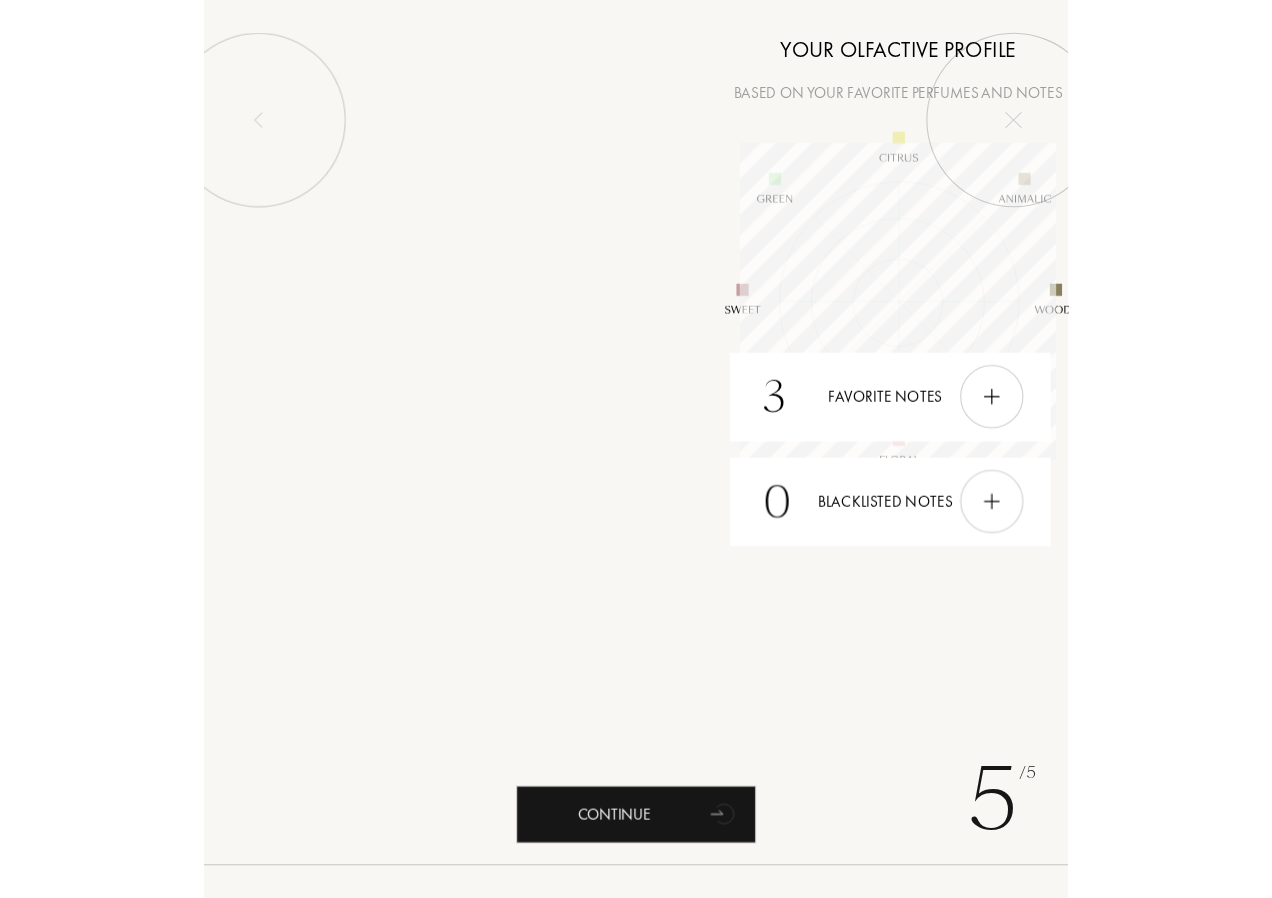 scroll, scrollTop: 999710, scrollLeft: 999710, axis: both 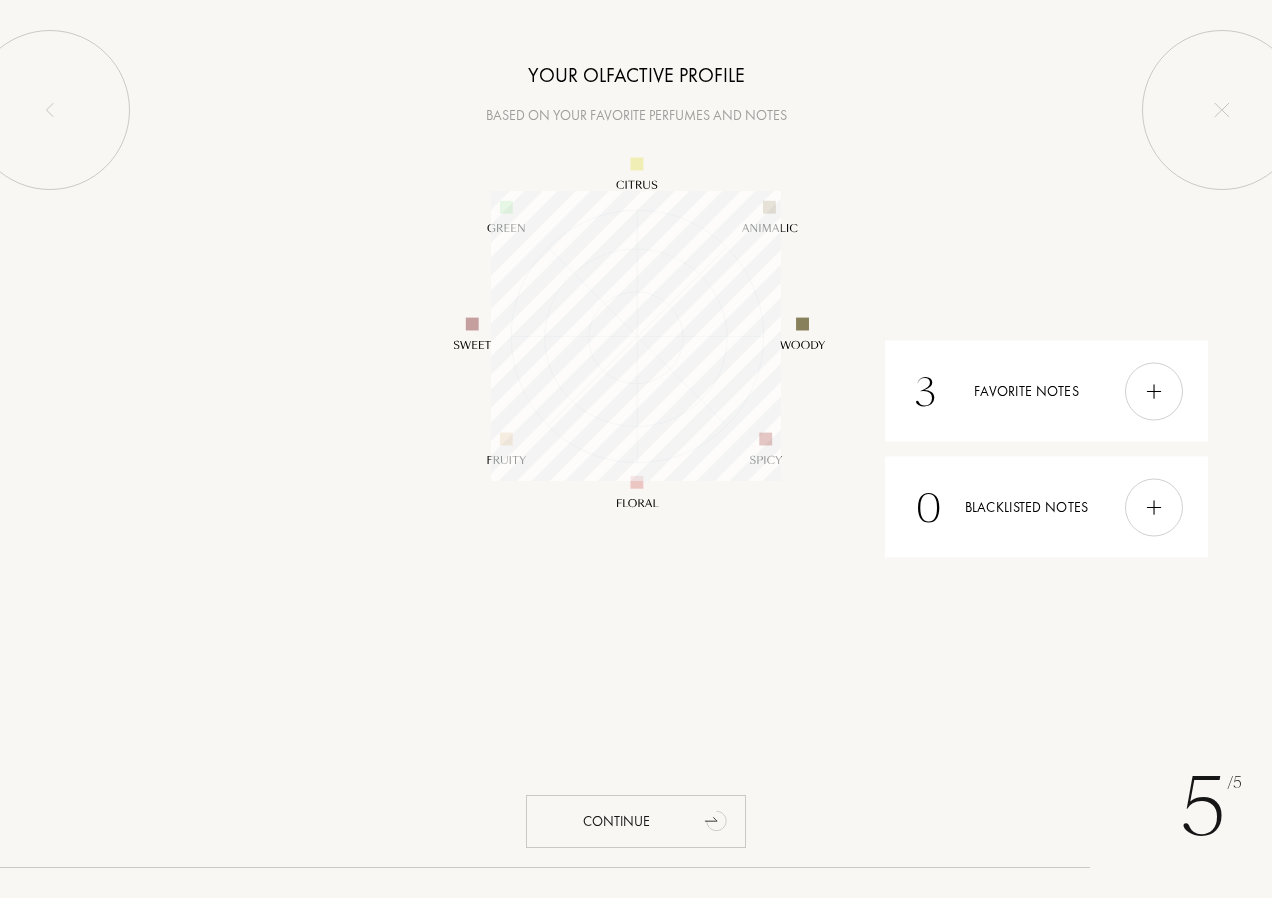click on "Continue" at bounding box center (636, 821) 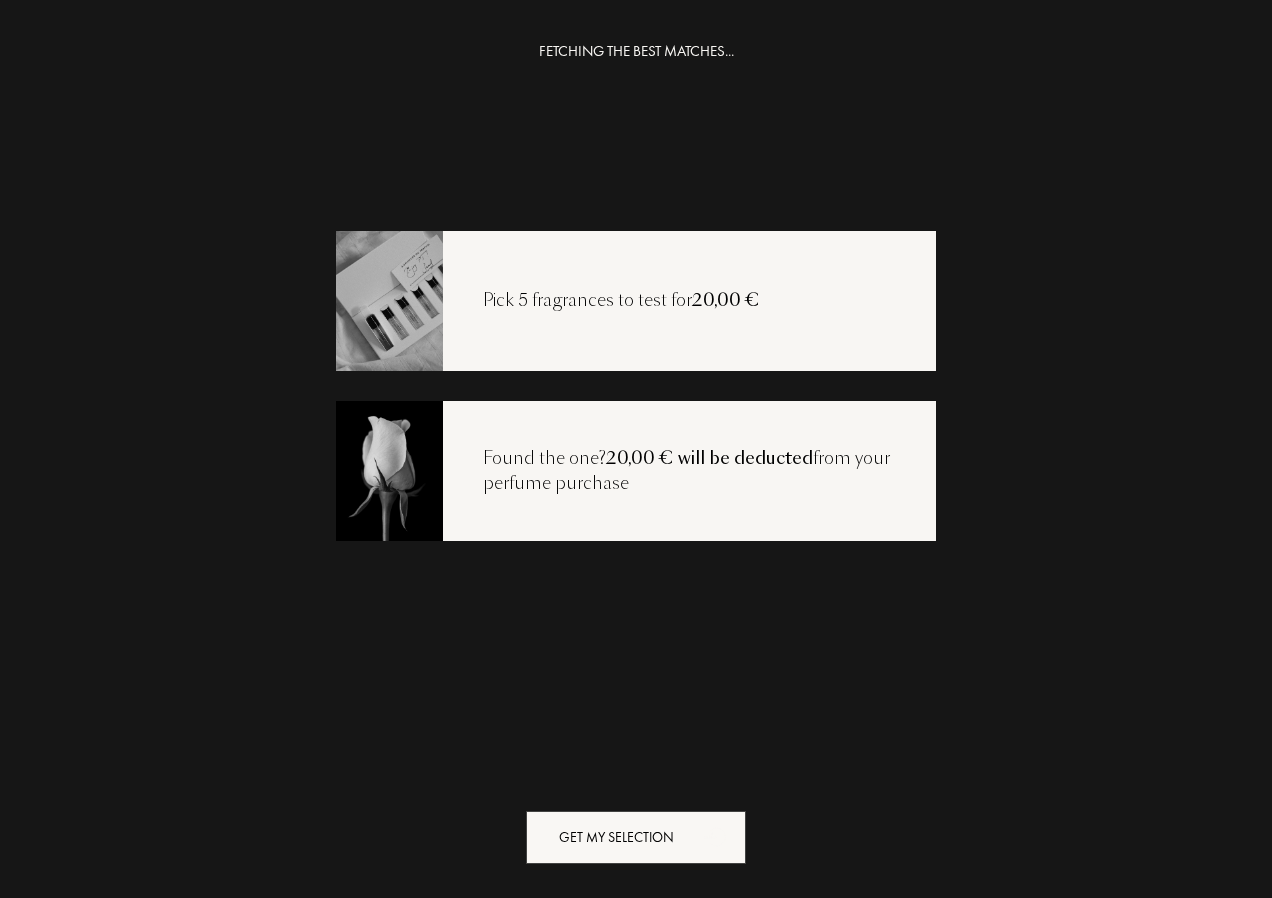 drag, startPoint x: 671, startPoint y: 827, endPoint x: 679, endPoint y: 810, distance: 18.788294 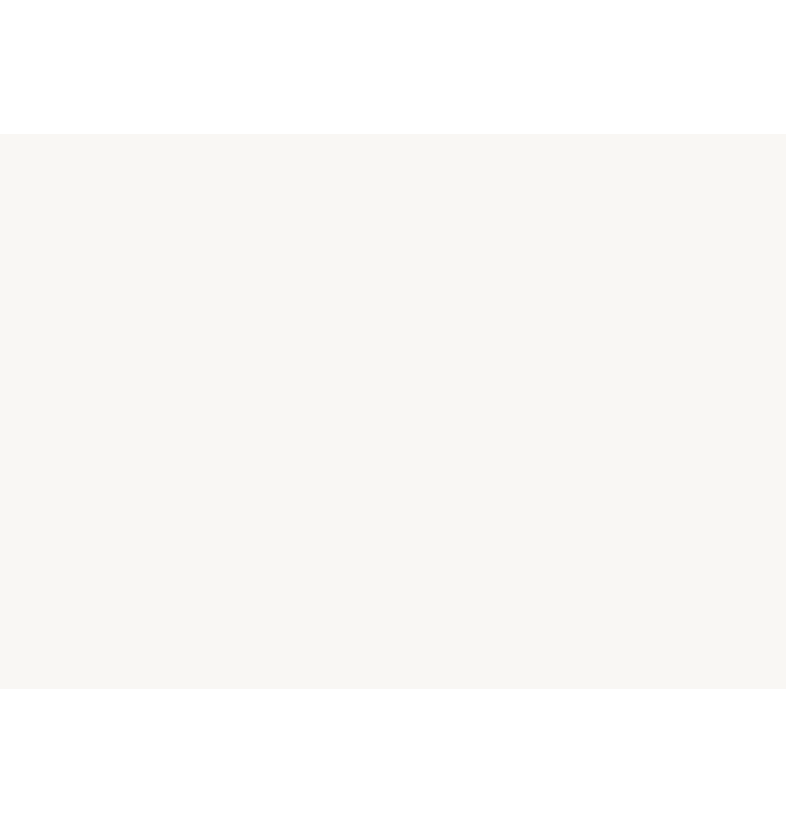 scroll, scrollTop: 0, scrollLeft: 0, axis: both 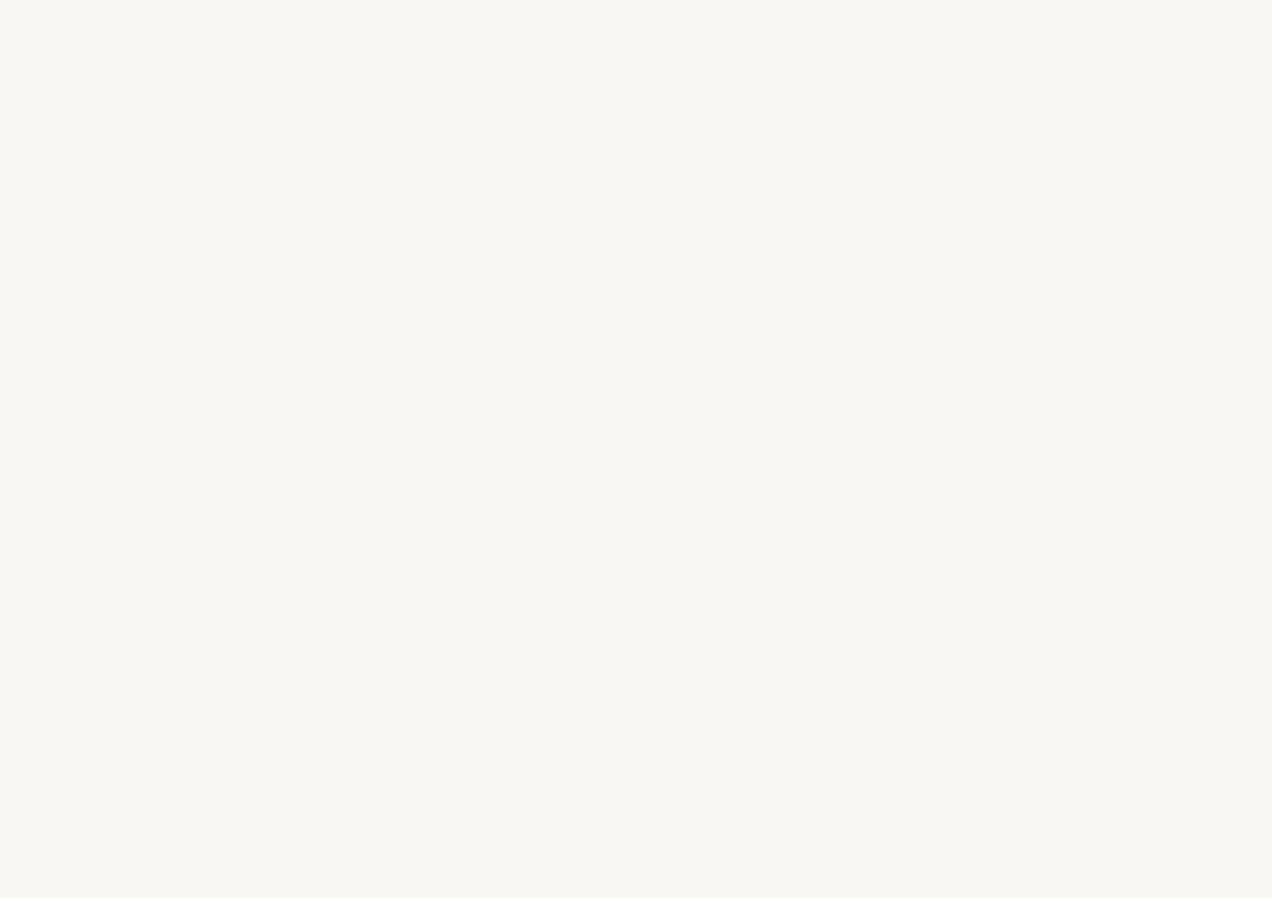 select on "FR" 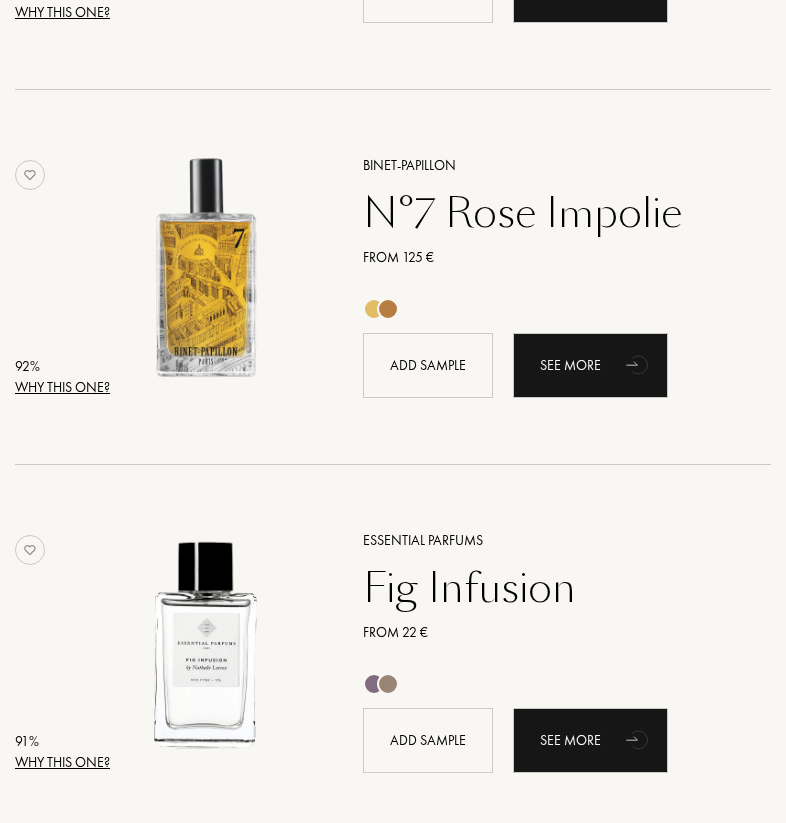 scroll, scrollTop: 1800, scrollLeft: 0, axis: vertical 